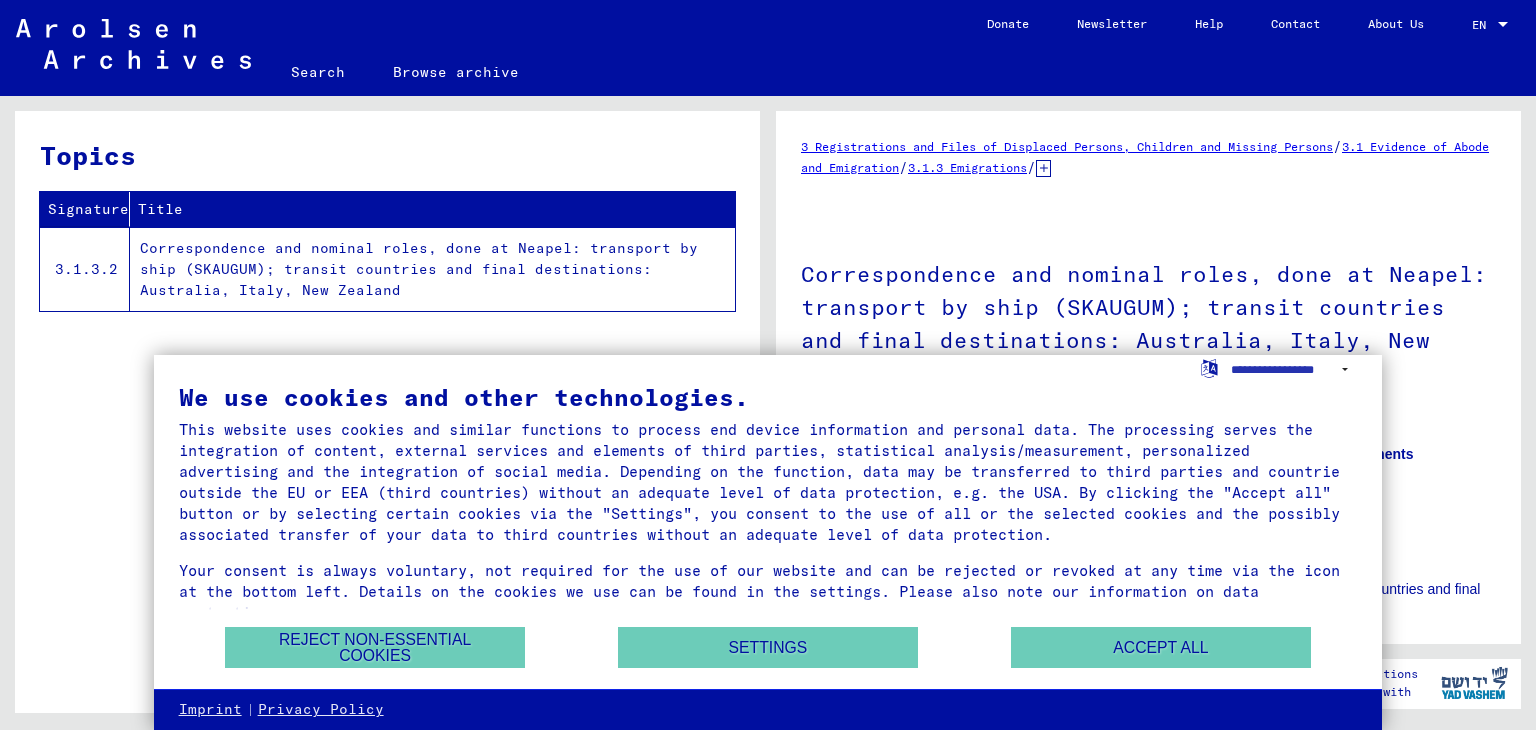 scroll, scrollTop: 0, scrollLeft: 0, axis: both 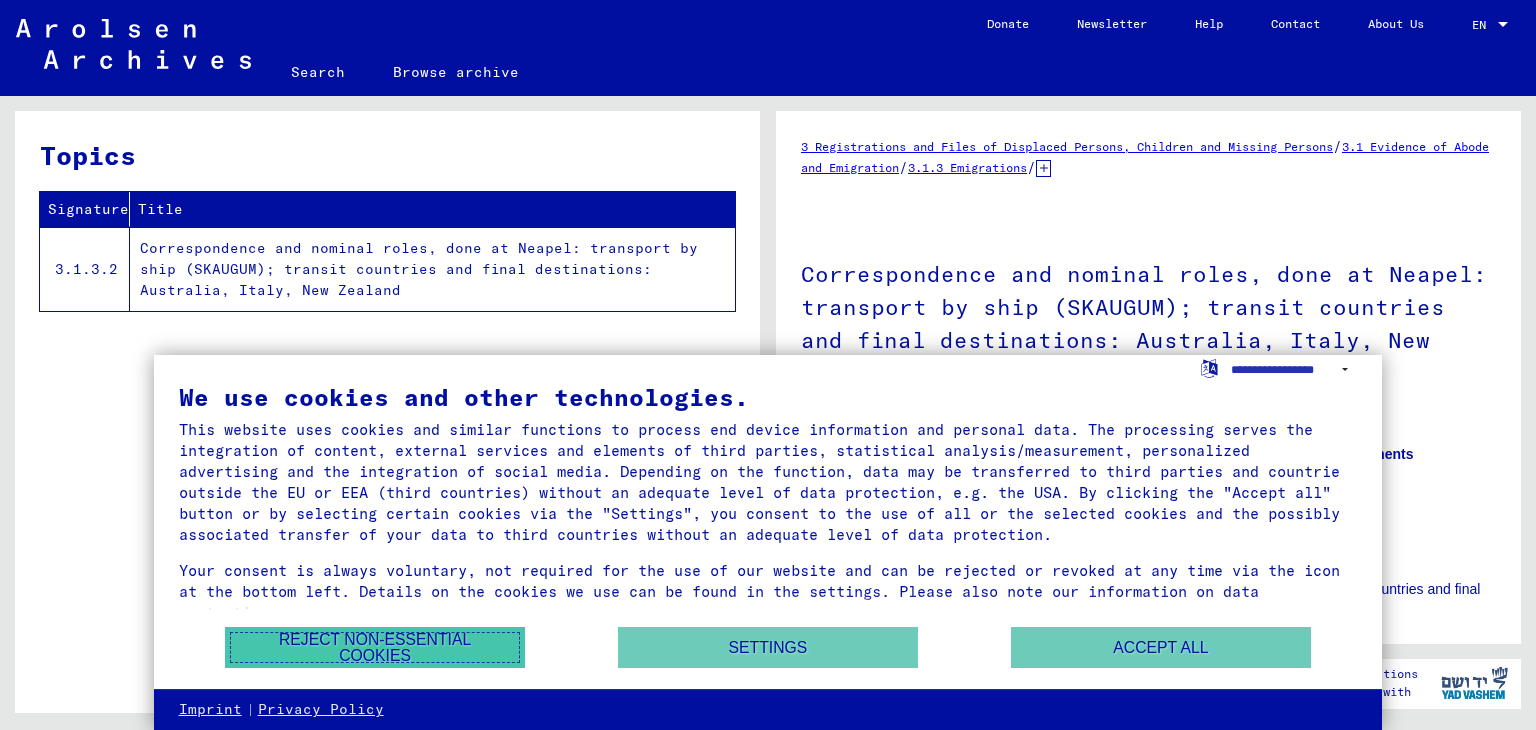 click on "Reject non-essential cookies" at bounding box center (375, 647) 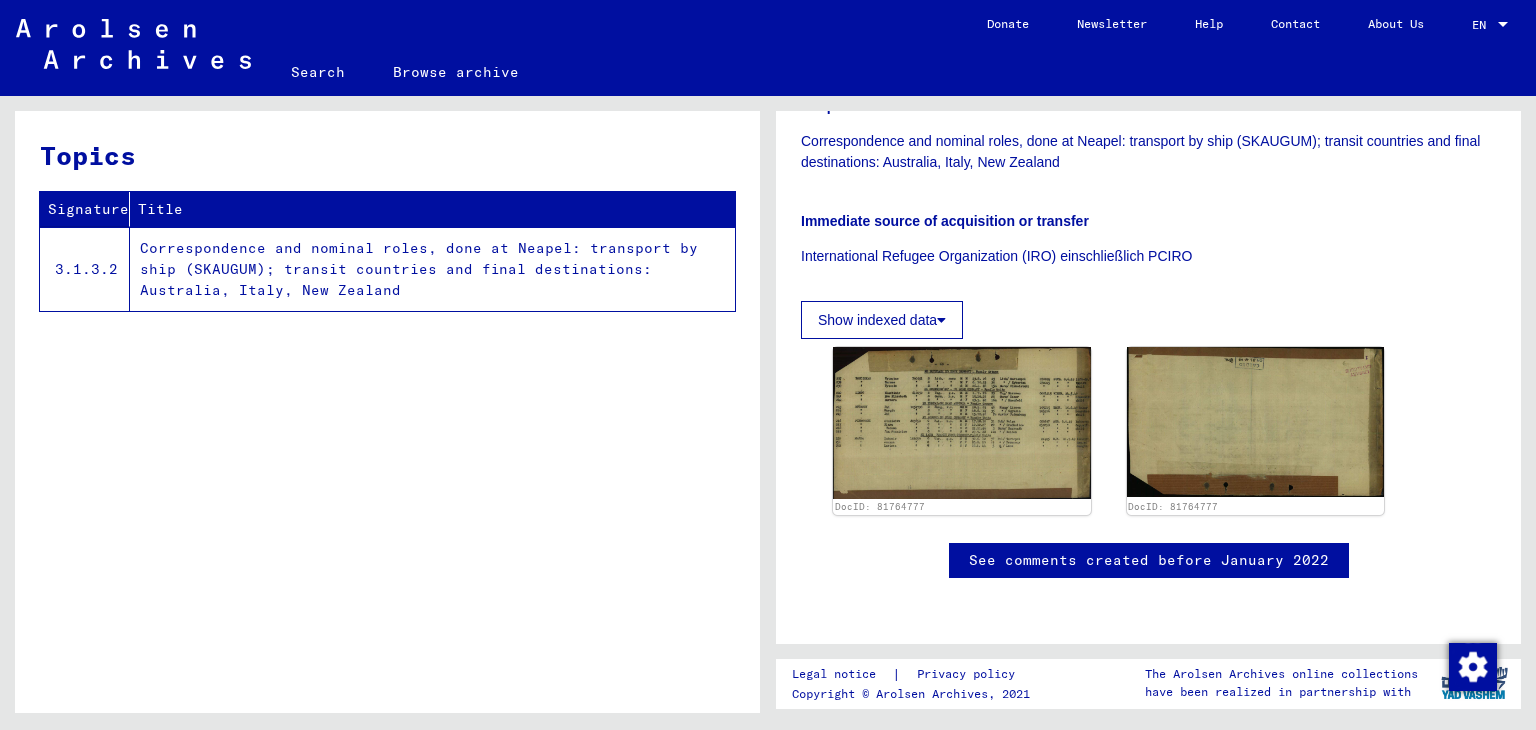 scroll, scrollTop: 600, scrollLeft: 0, axis: vertical 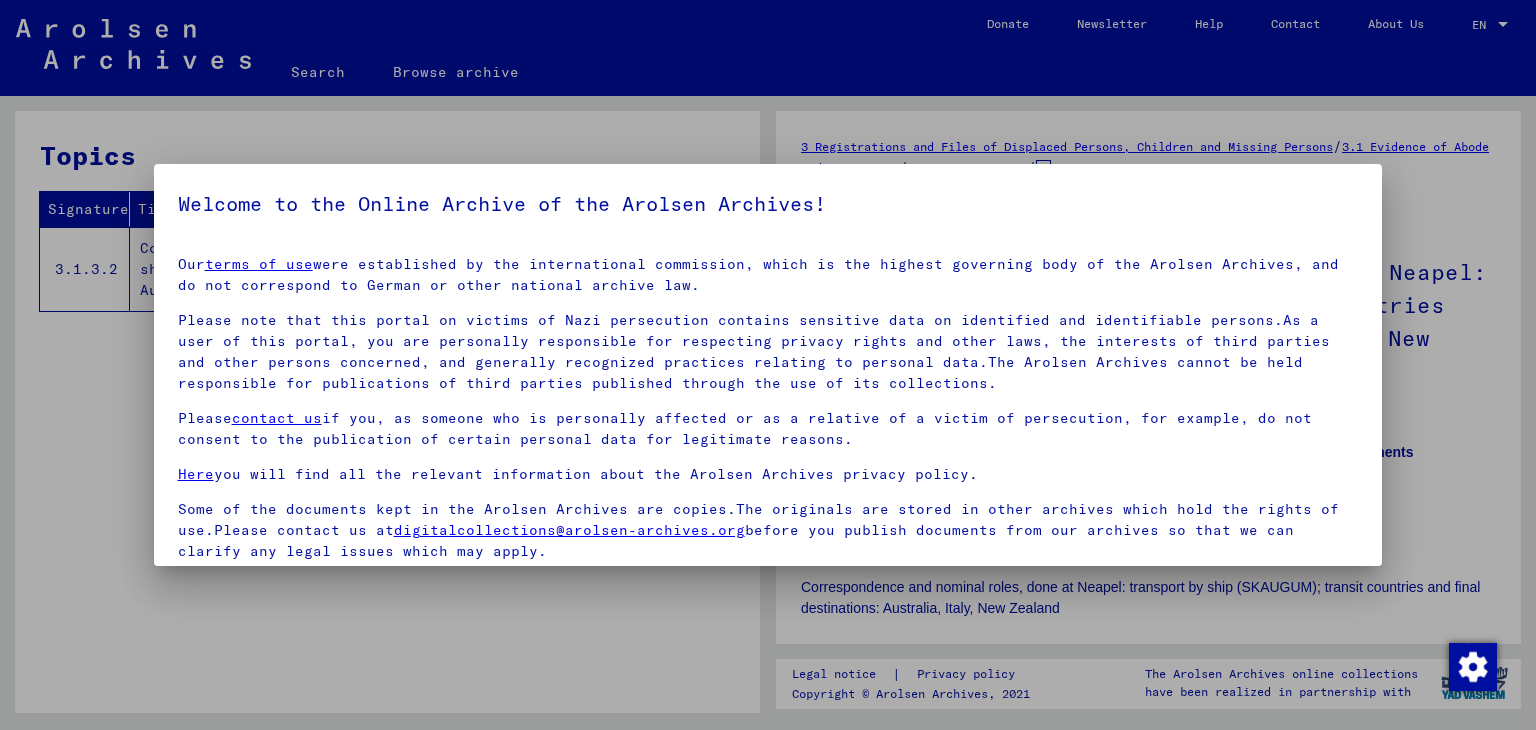 click on "Please note that this portal on victims of Nazi persecution contains sensitive data on identified and identifiable persons.As a user of this portal, you are personally responsible for respecting privacy rights and other laws, the interests of third parties and other persons concerned, and generally recognized practices relating to personal data.The Arolsen Archives cannot be held responsible for publications of third parties published through the use of its collections." at bounding box center (768, 352) 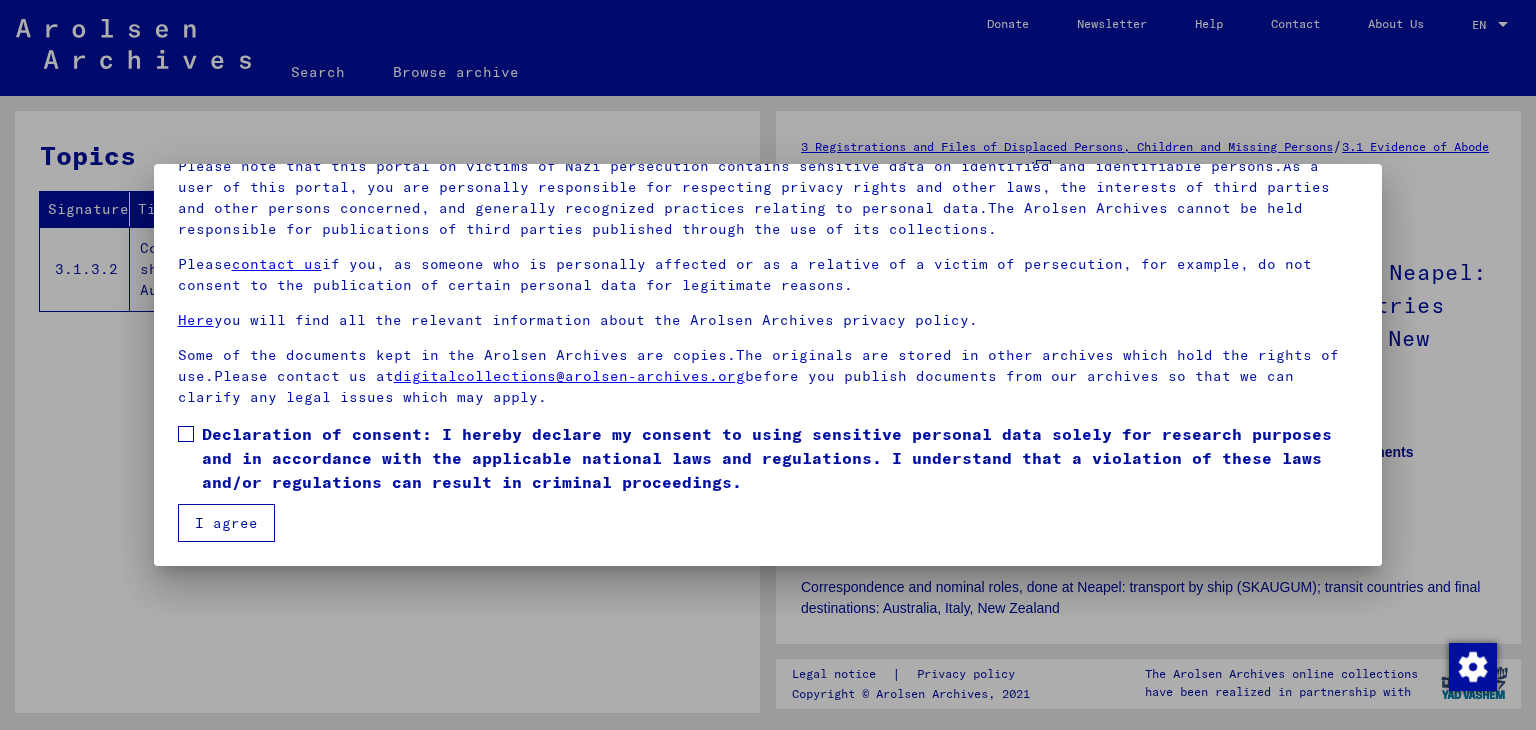 click on "I agree" at bounding box center [226, 523] 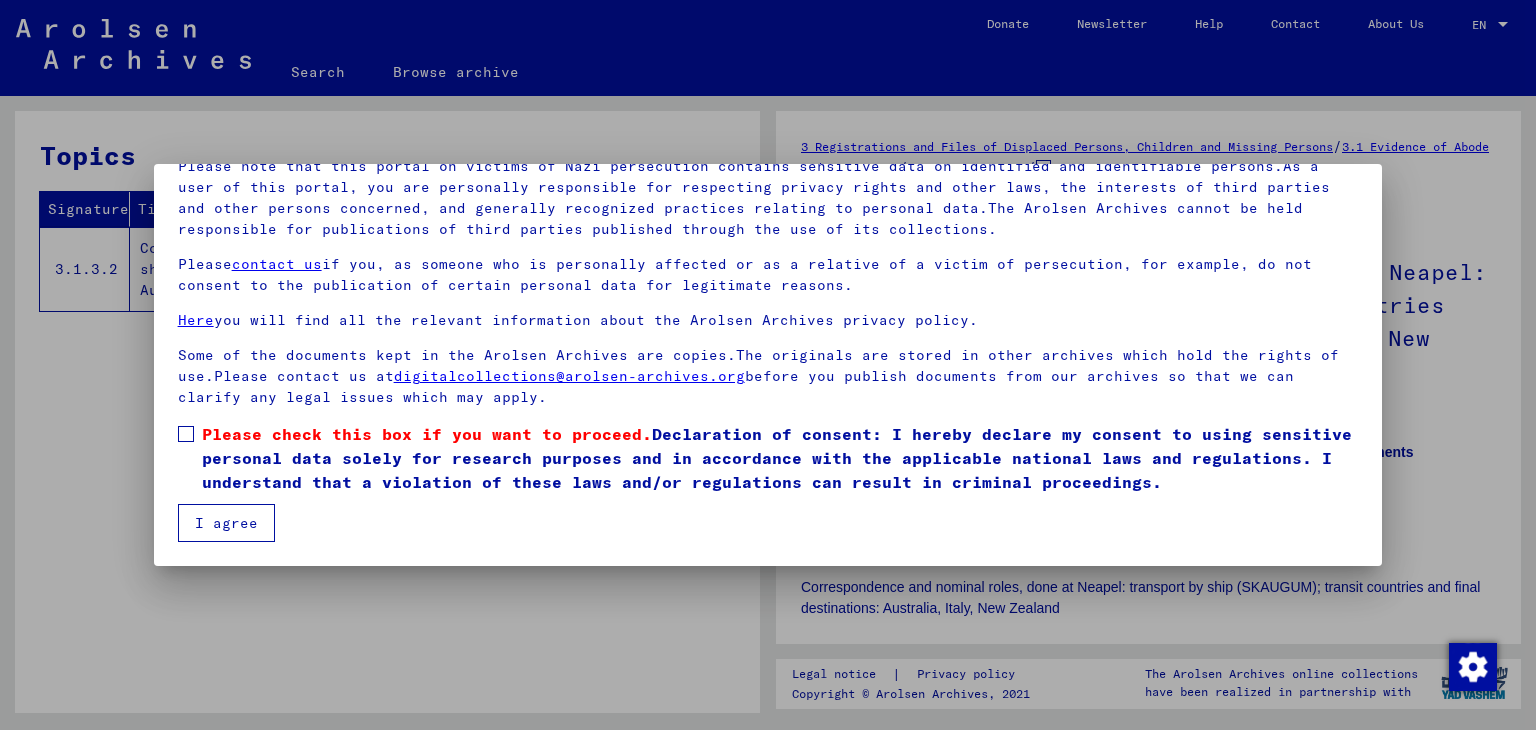 click on "I agree" at bounding box center (226, 523) 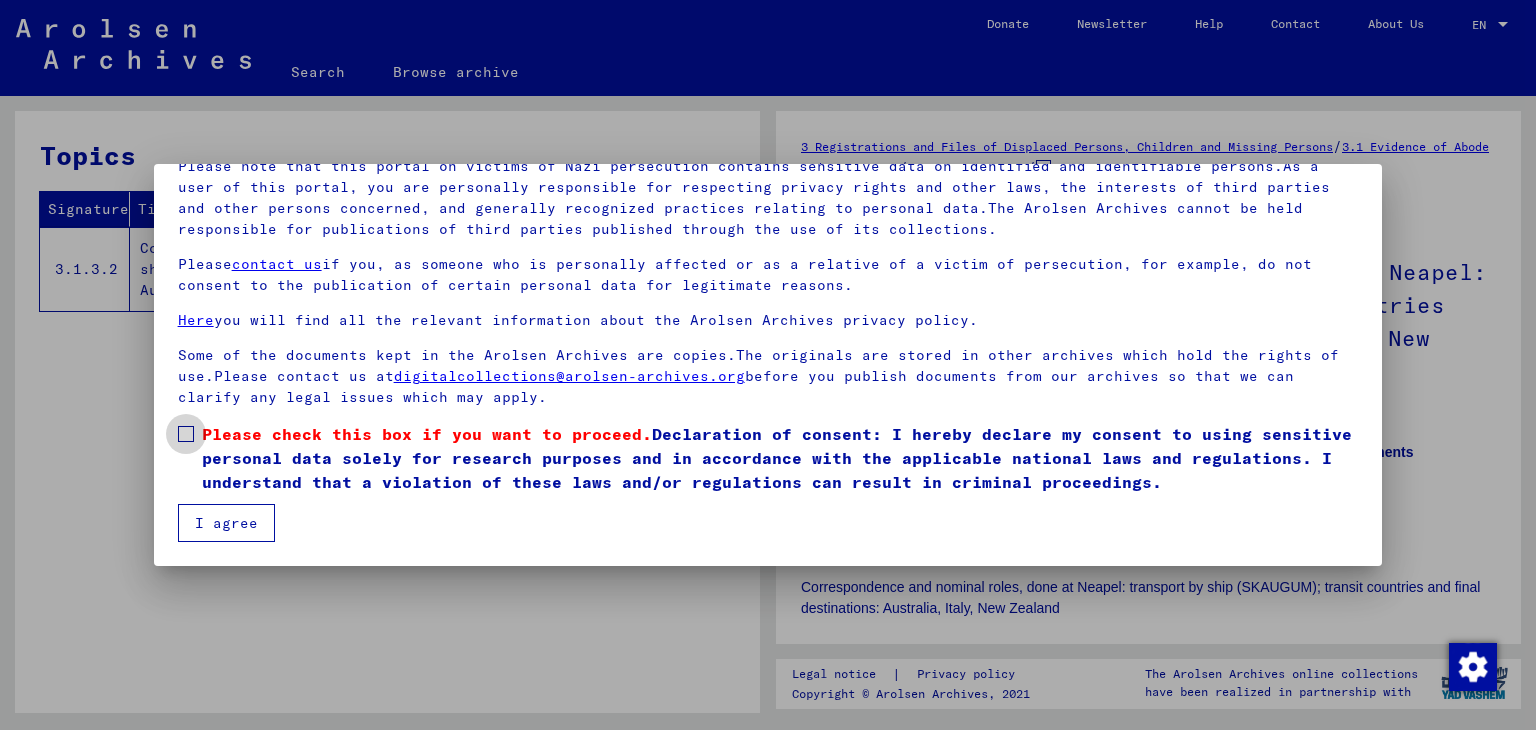 click at bounding box center [186, 434] 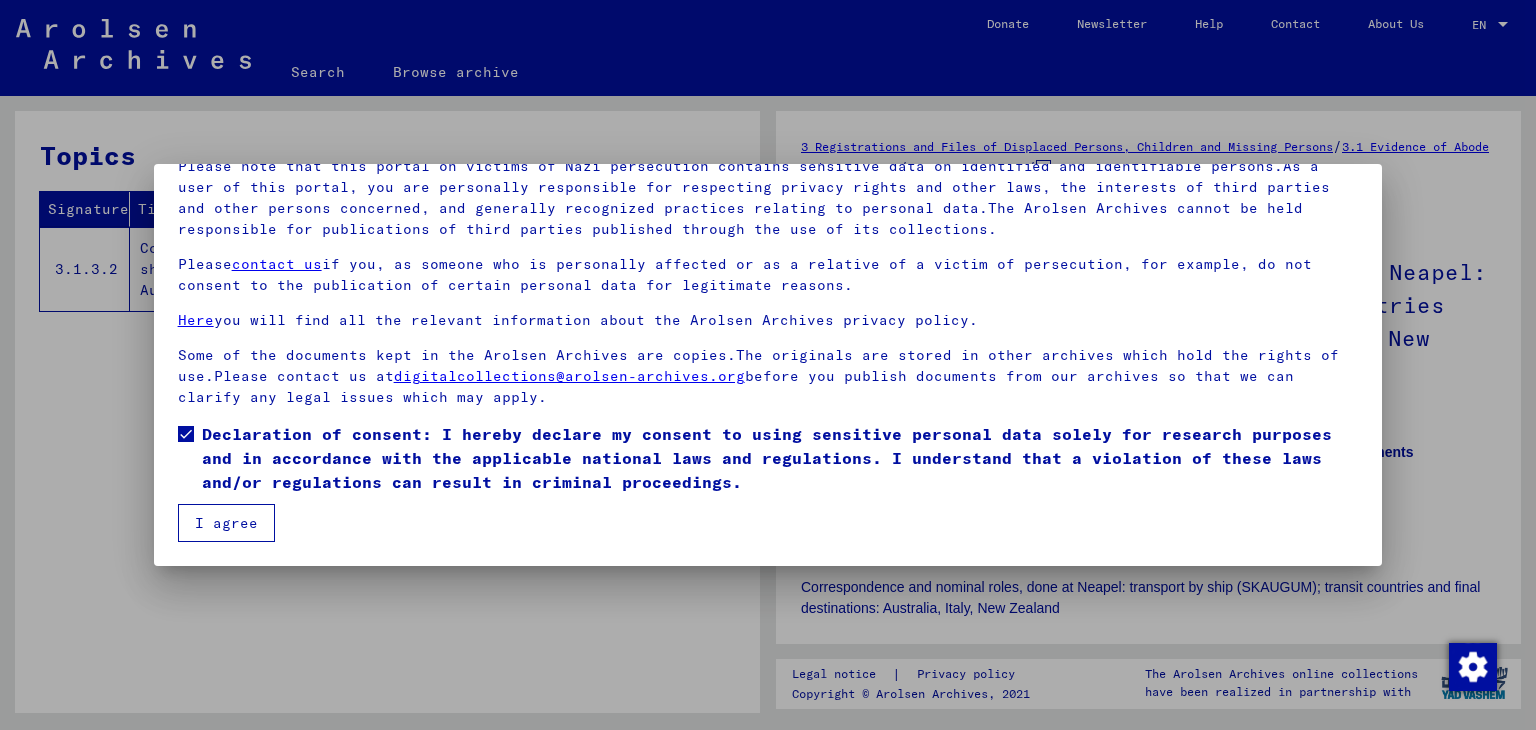 click on "I agree" at bounding box center (226, 523) 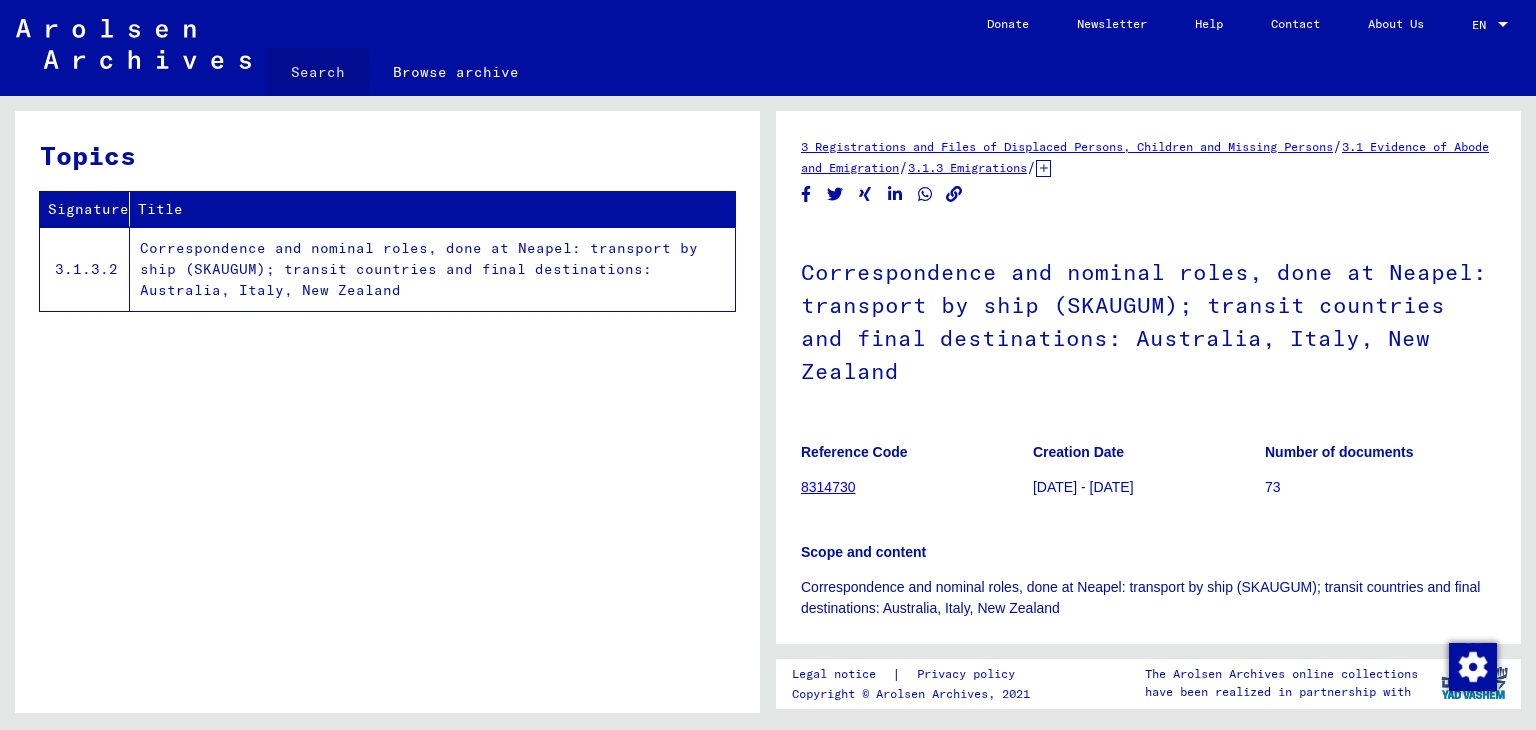 click on "Search" 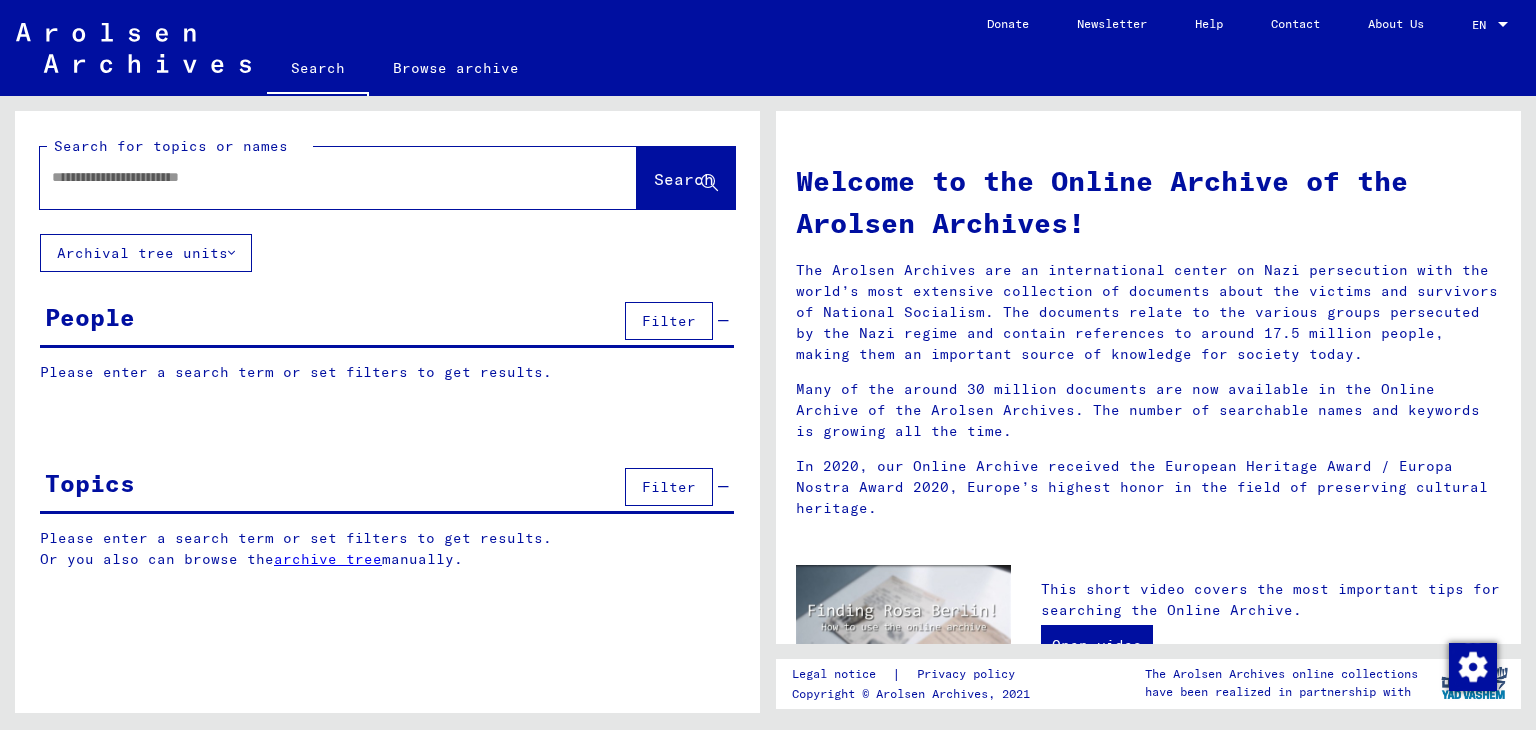 click at bounding box center [314, 177] 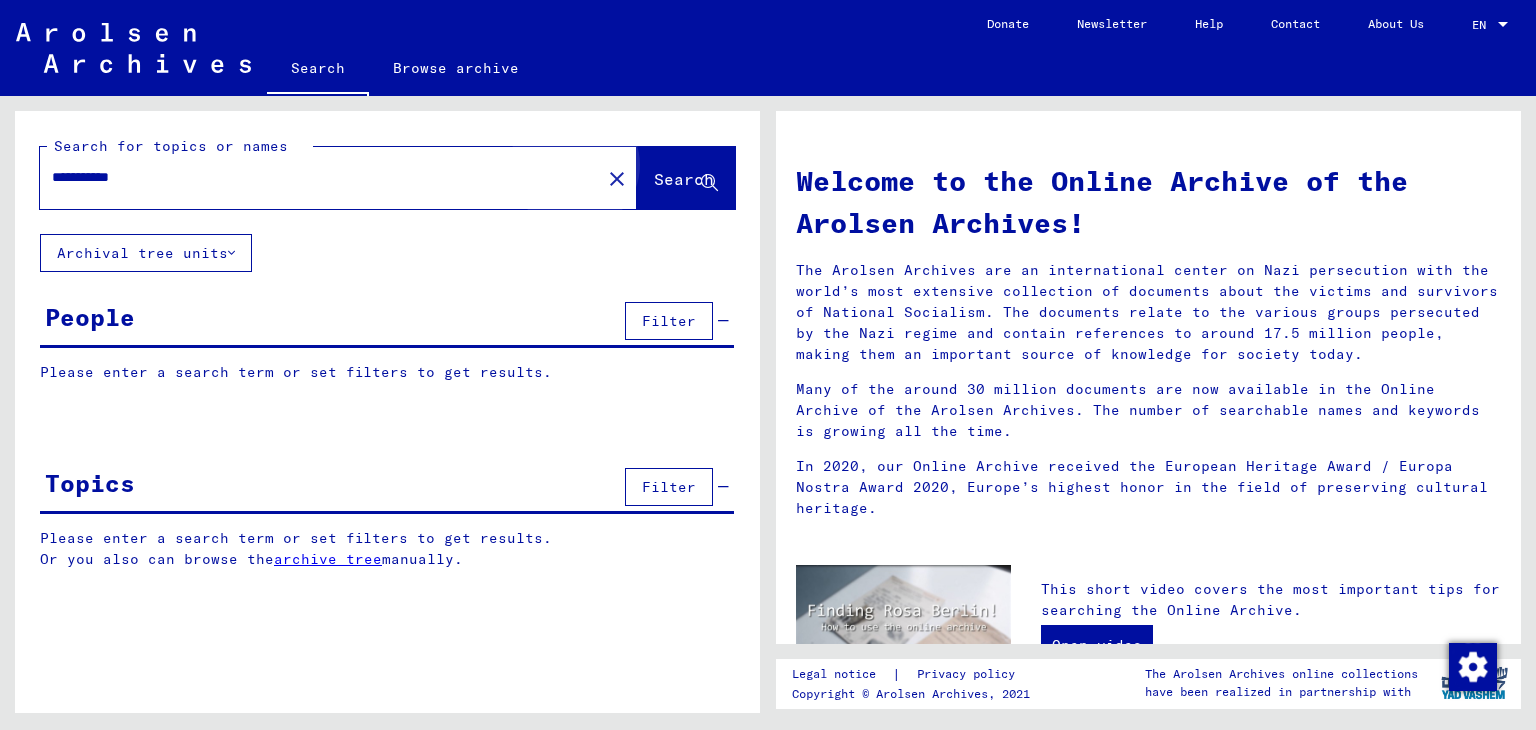 click on "Search" 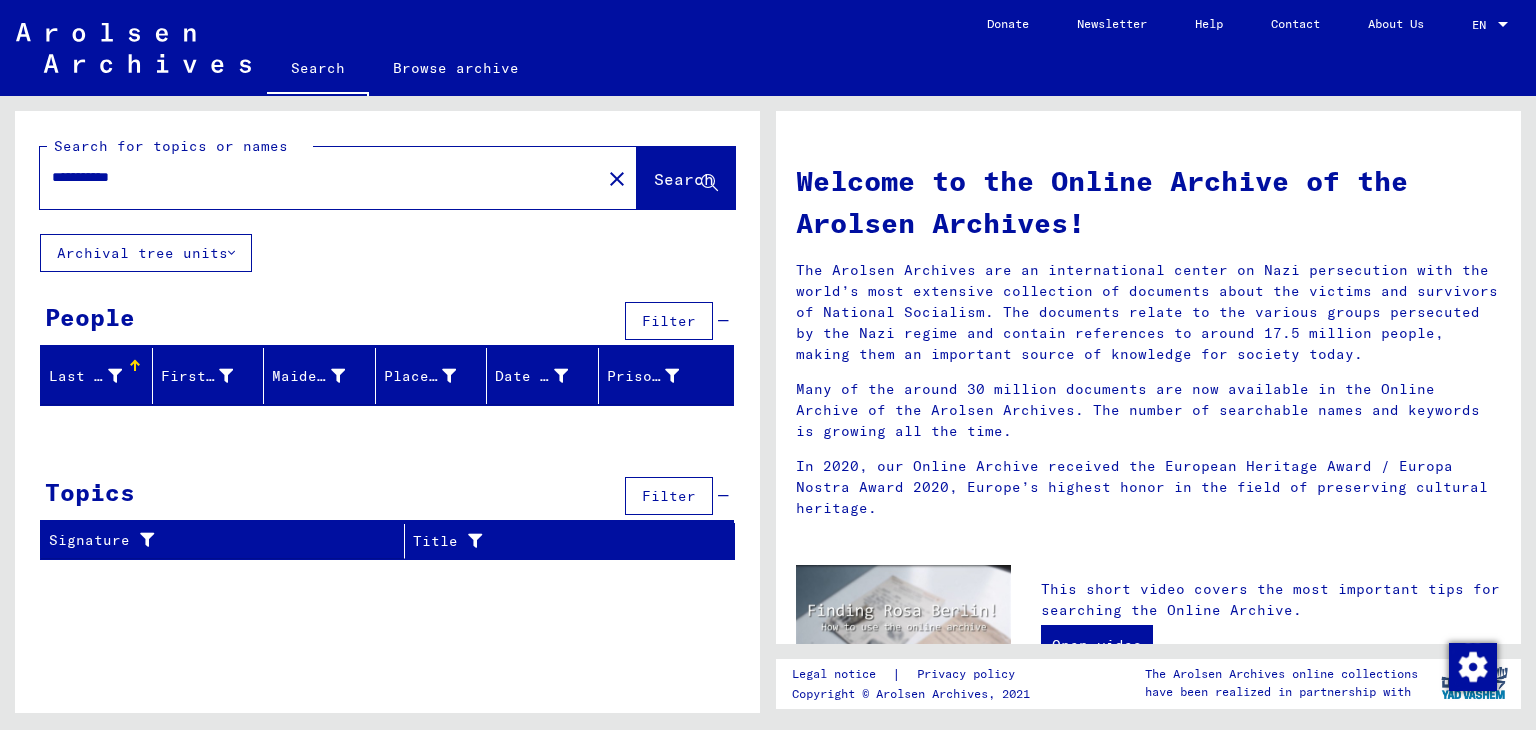 click on "**********" at bounding box center [314, 177] 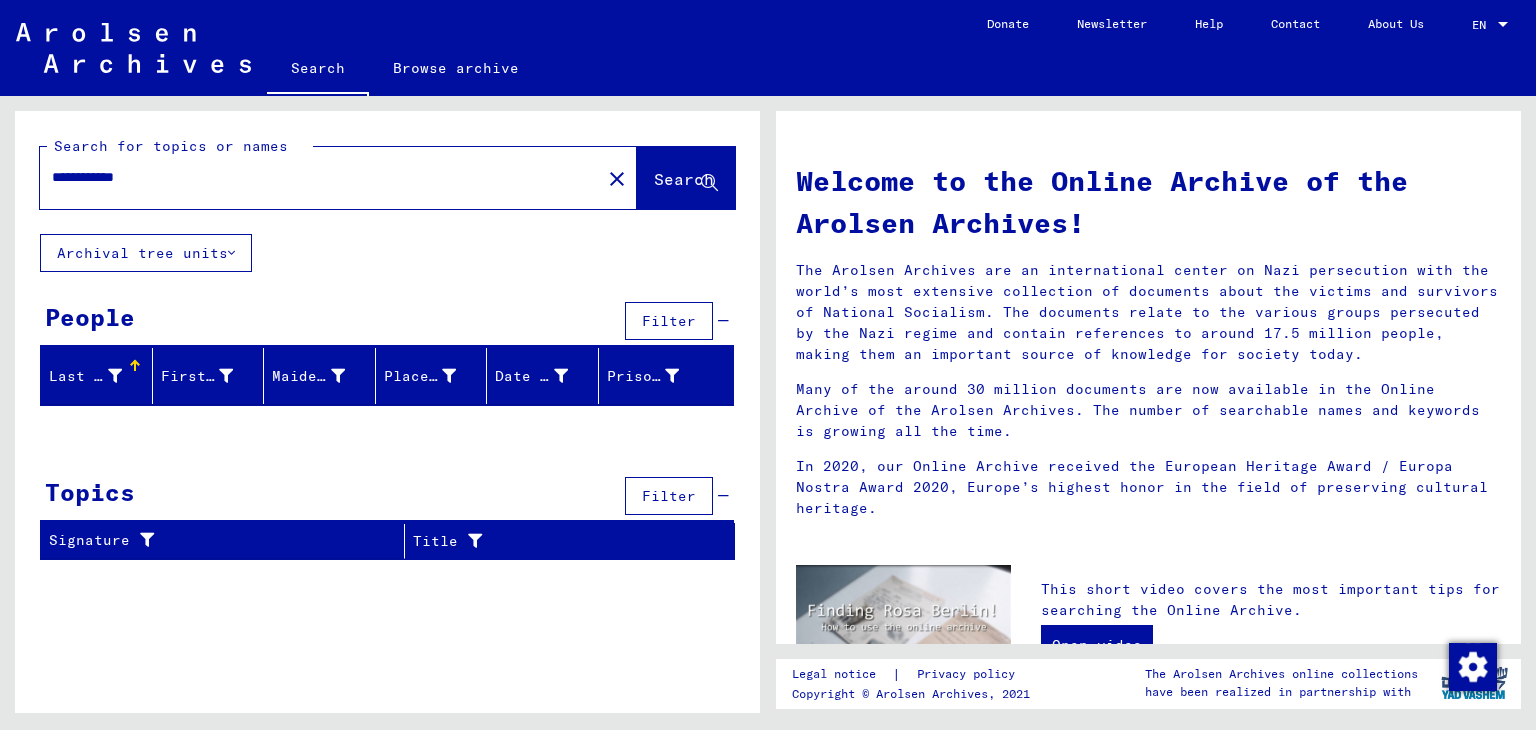 click on "Search" 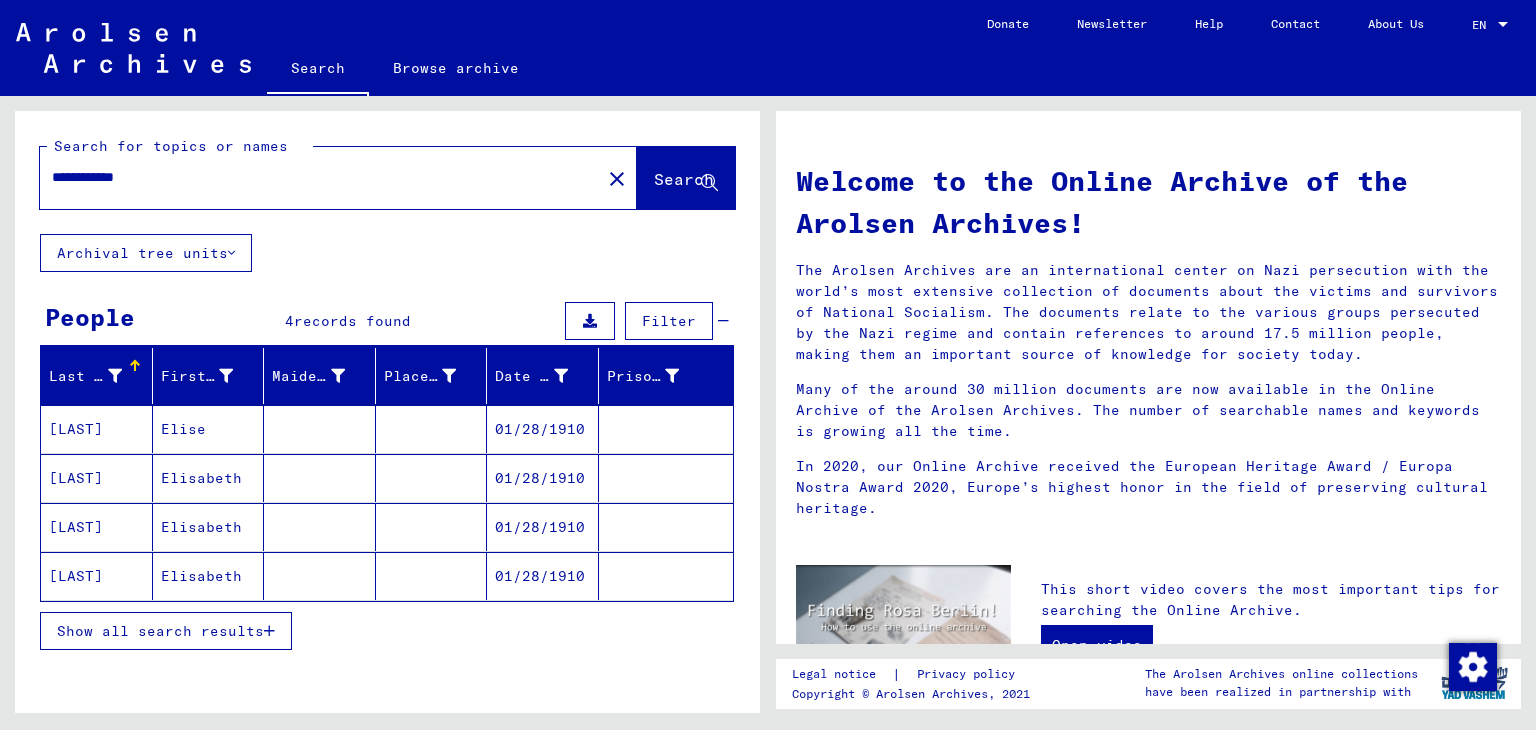 click on "[LAST]" at bounding box center [97, 527] 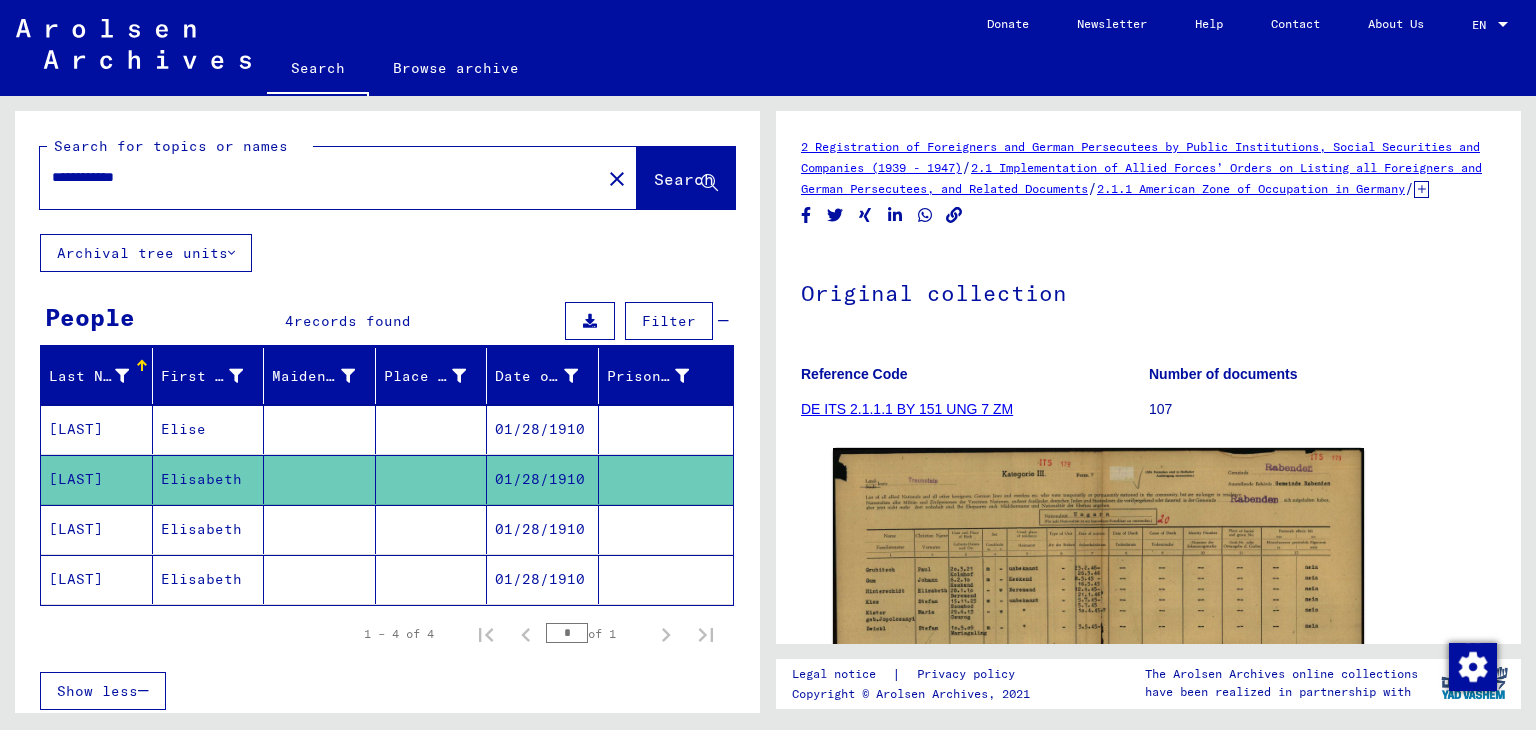 scroll, scrollTop: 0, scrollLeft: 0, axis: both 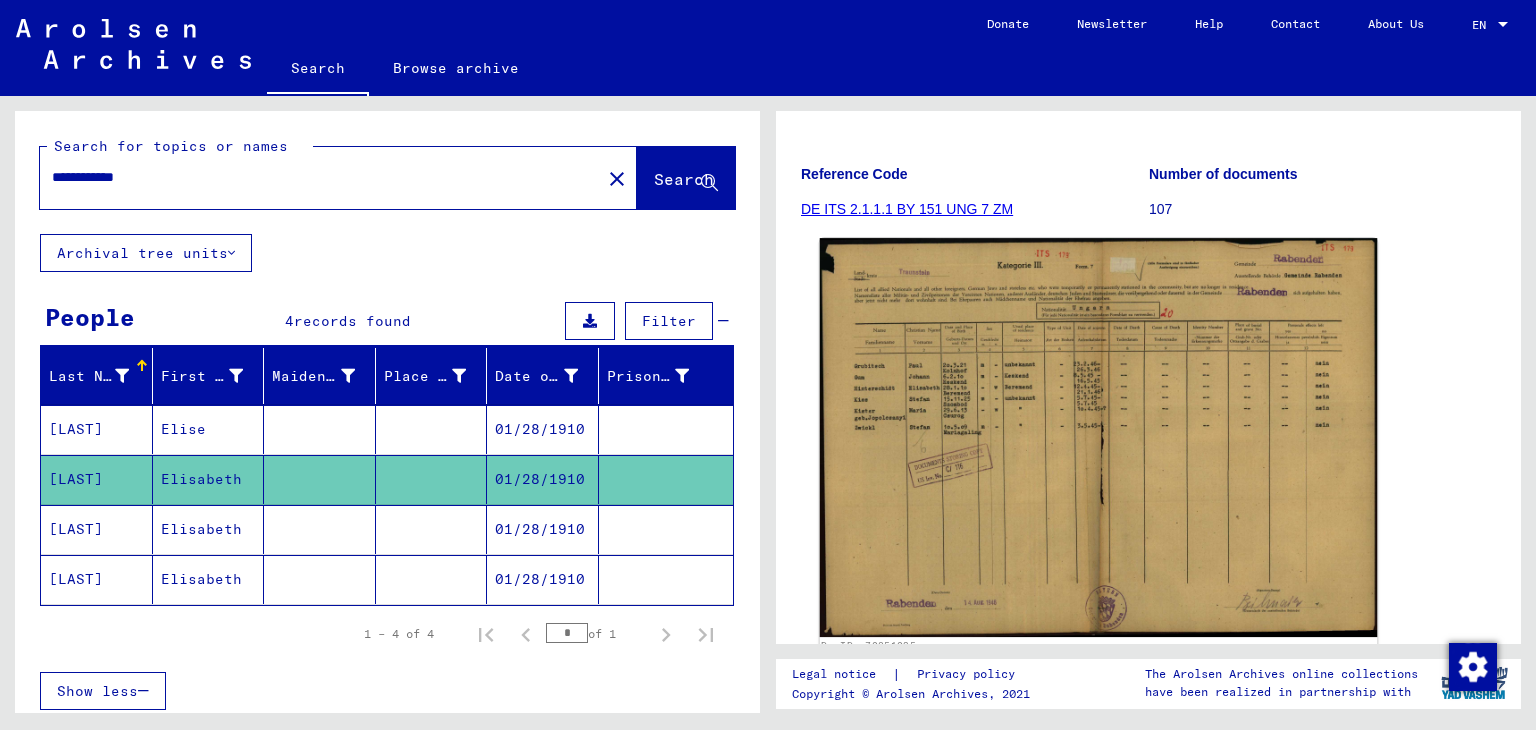click 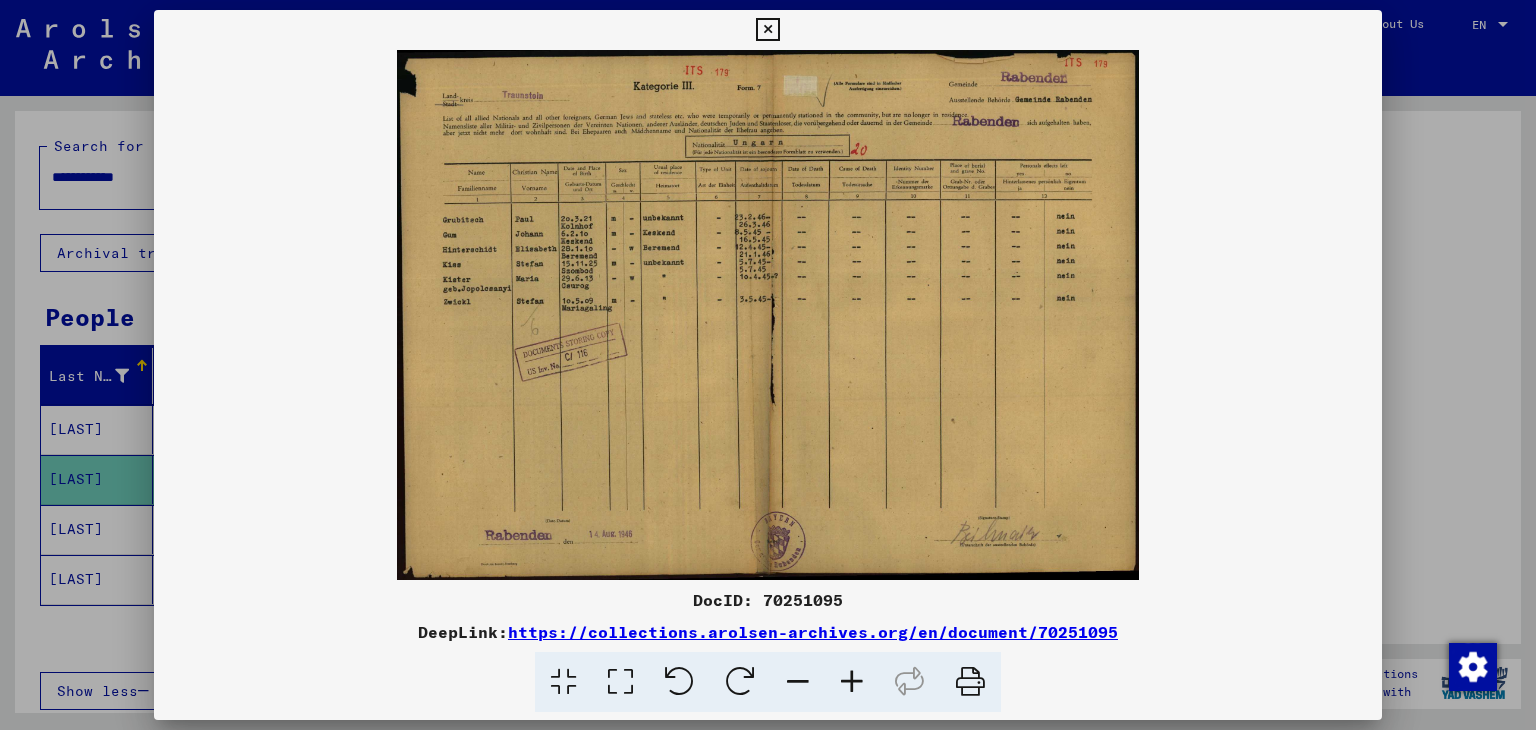 click at bounding box center (768, 315) 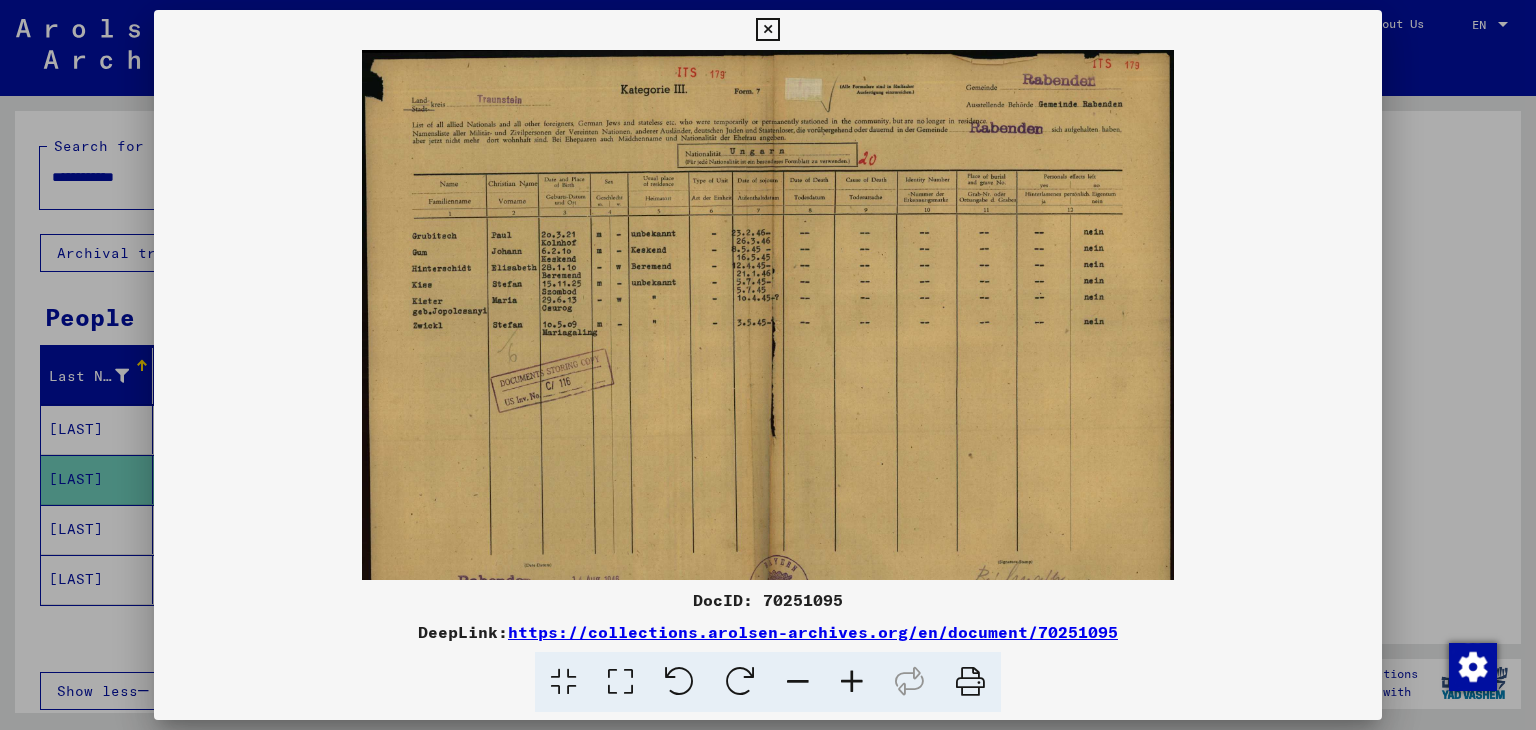 click at bounding box center (852, 682) 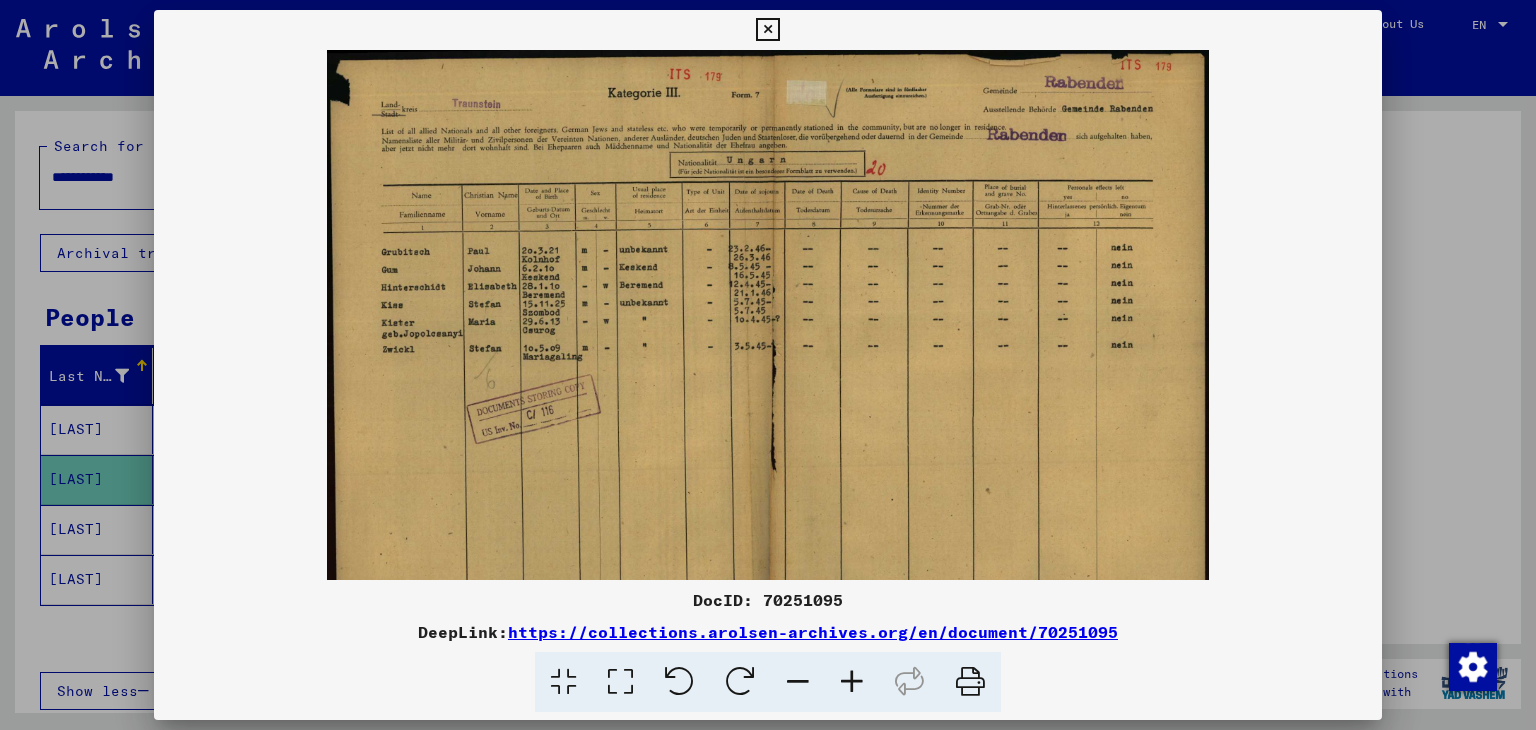 click at bounding box center (852, 682) 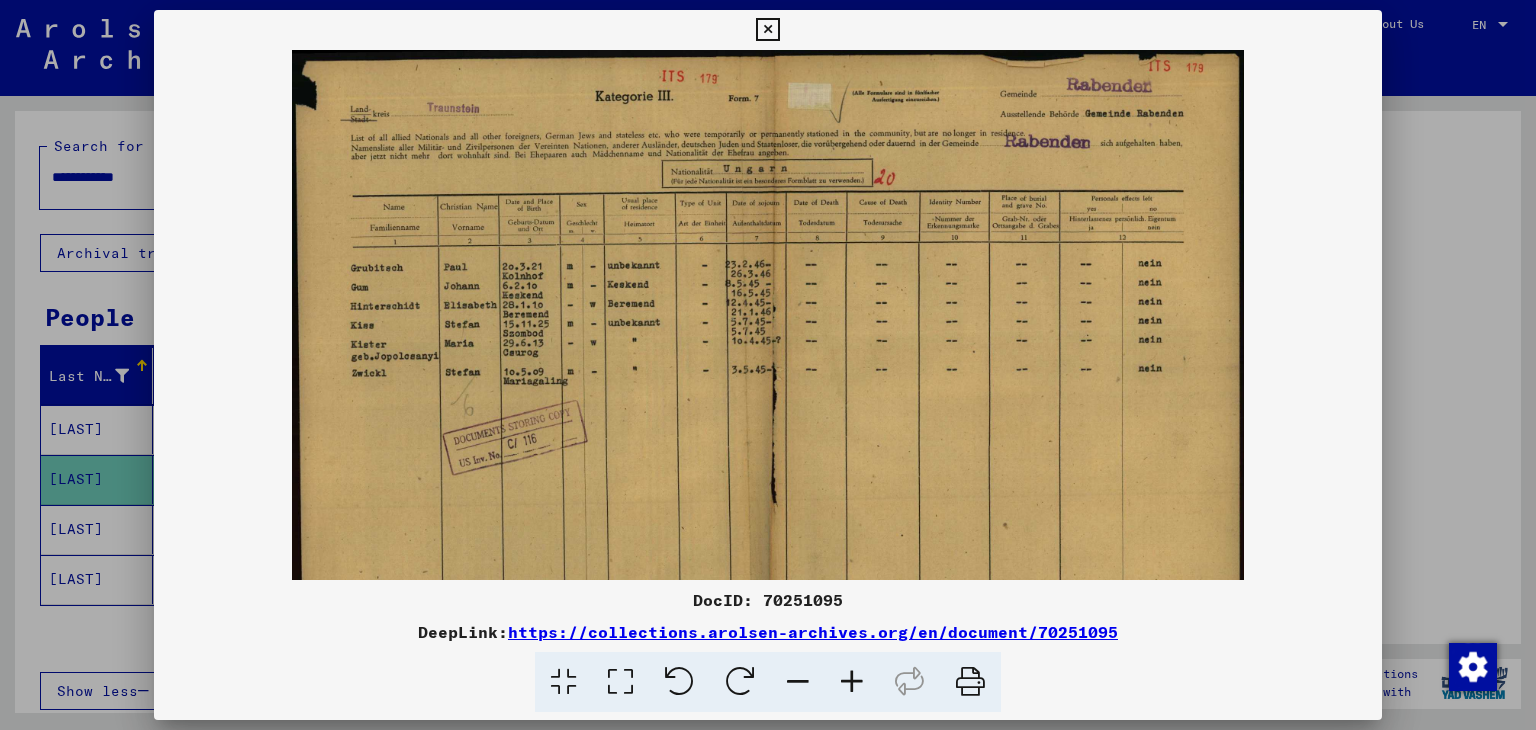 click at bounding box center [852, 682] 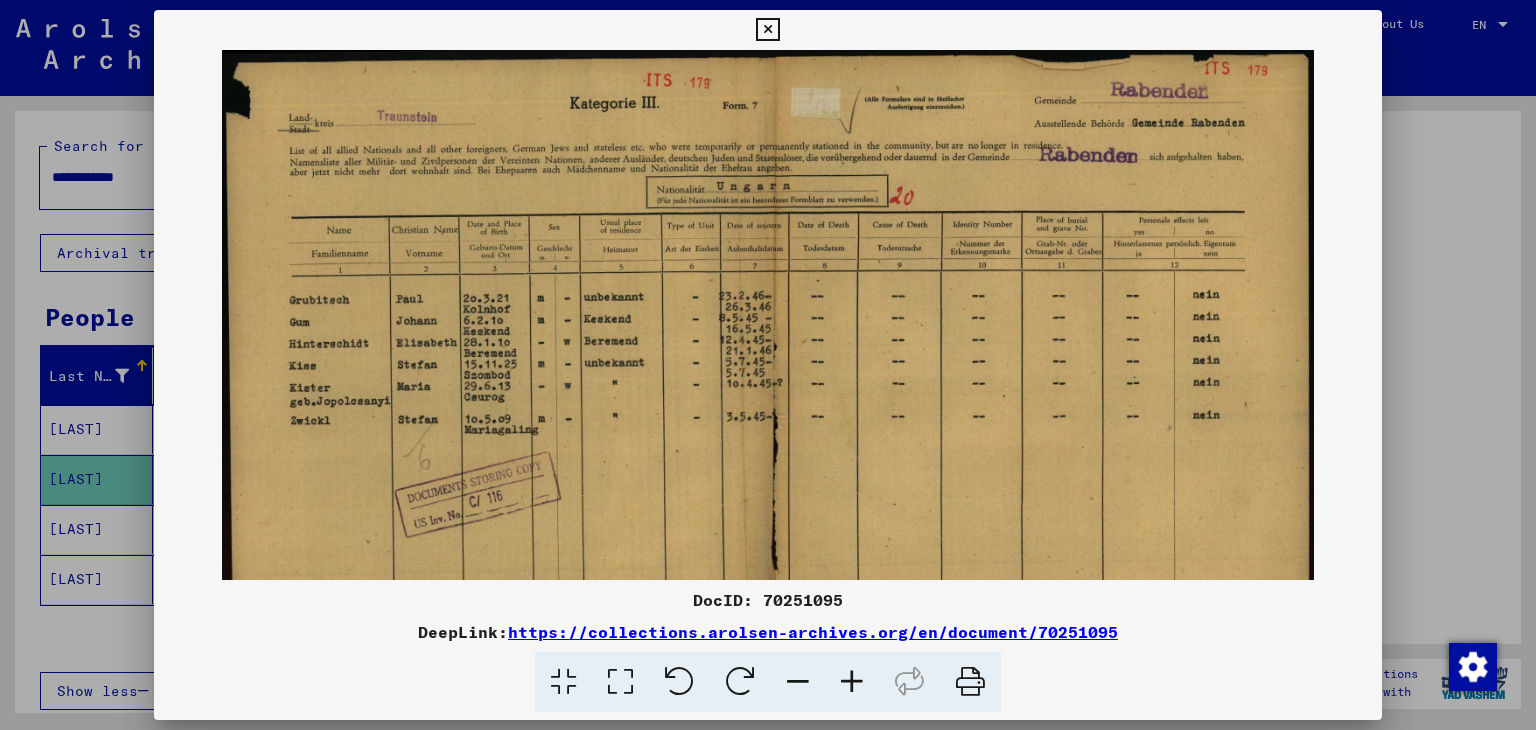 click at bounding box center [852, 682] 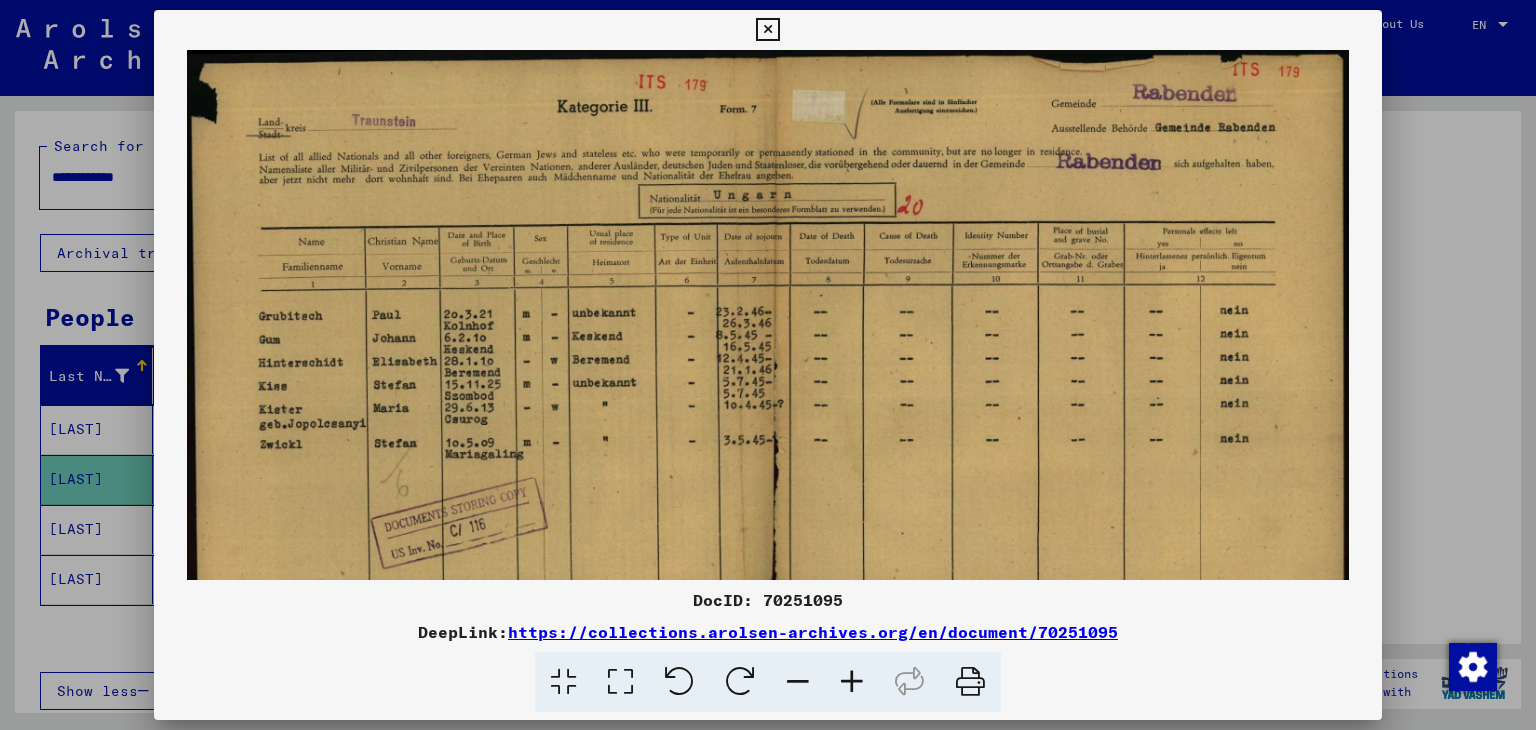 click at bounding box center (852, 682) 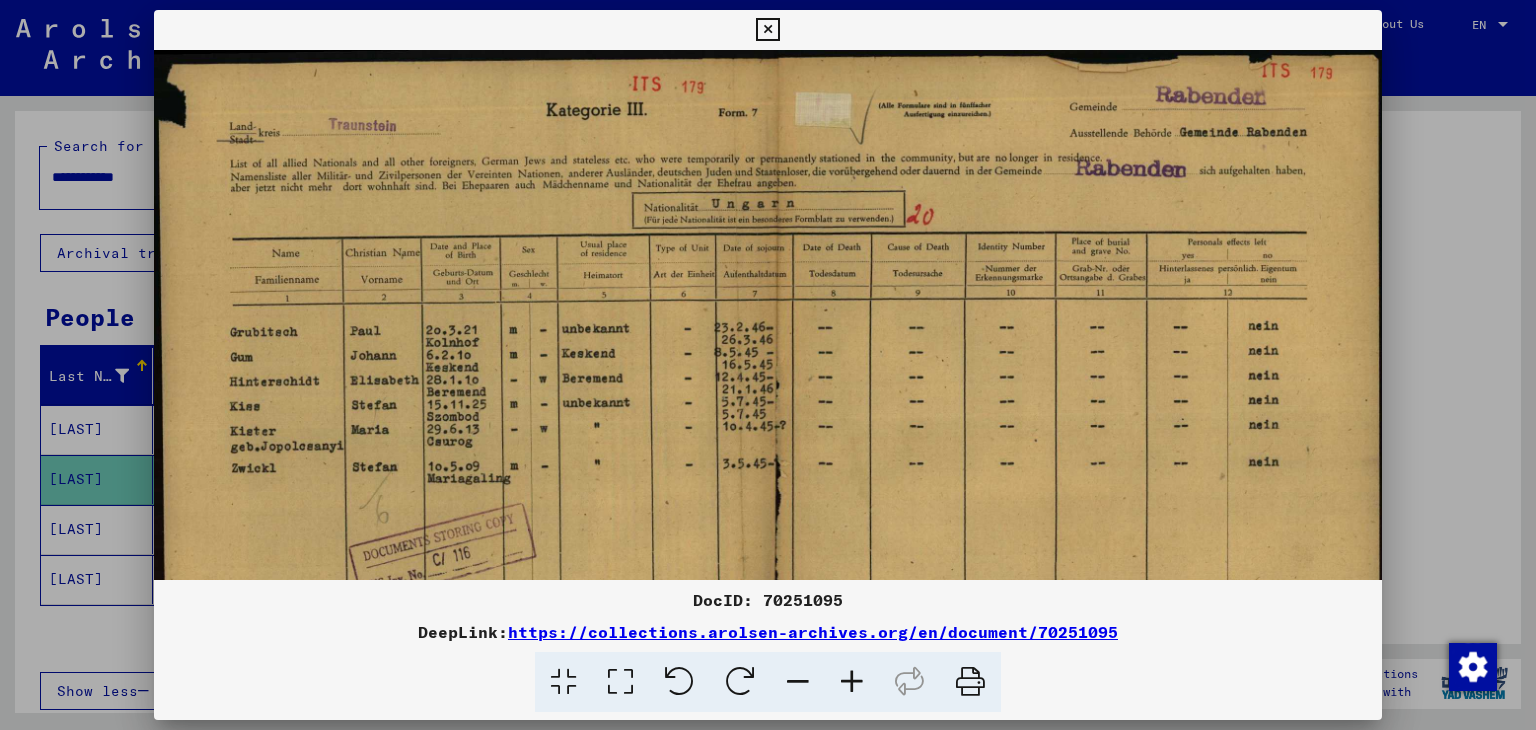 click at bounding box center [852, 682] 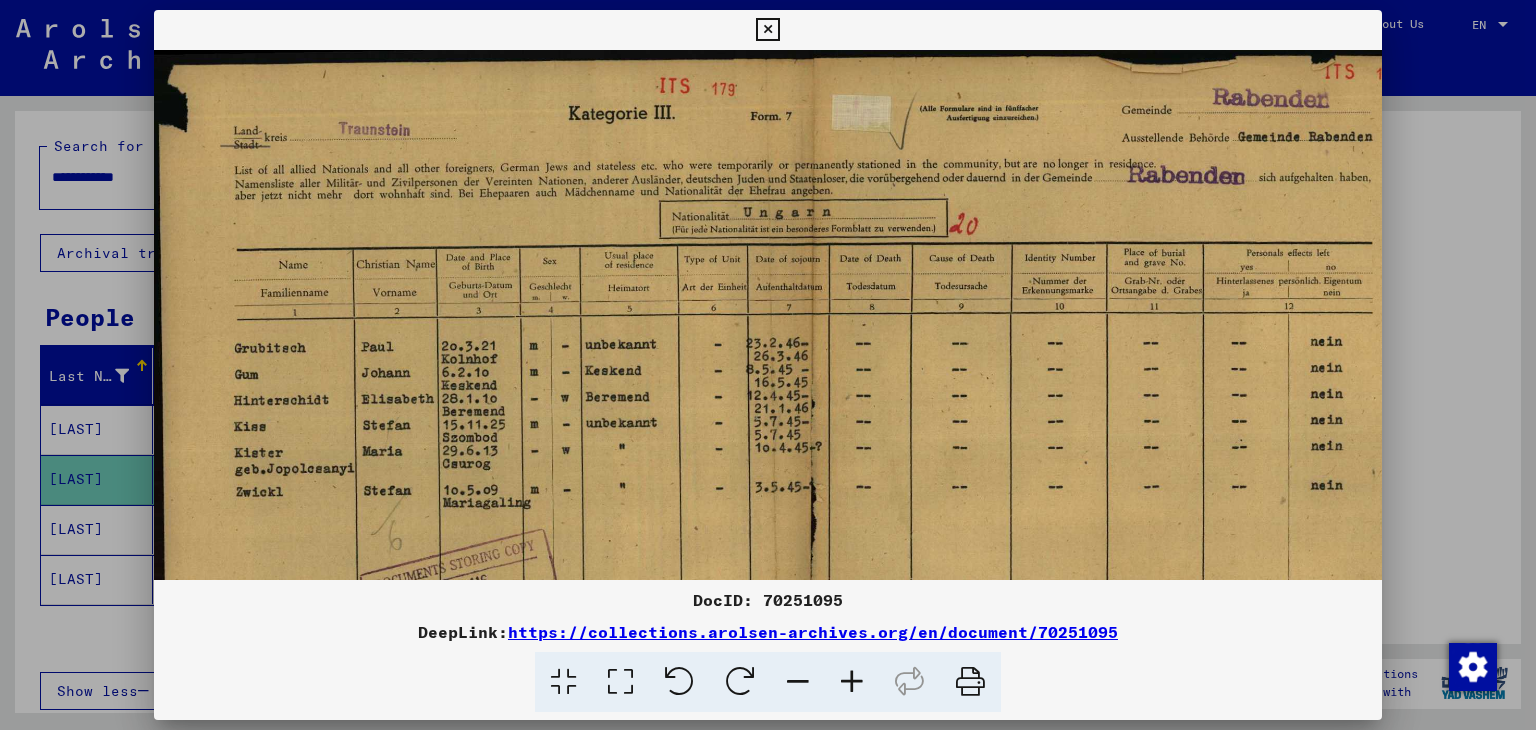click at bounding box center [852, 682] 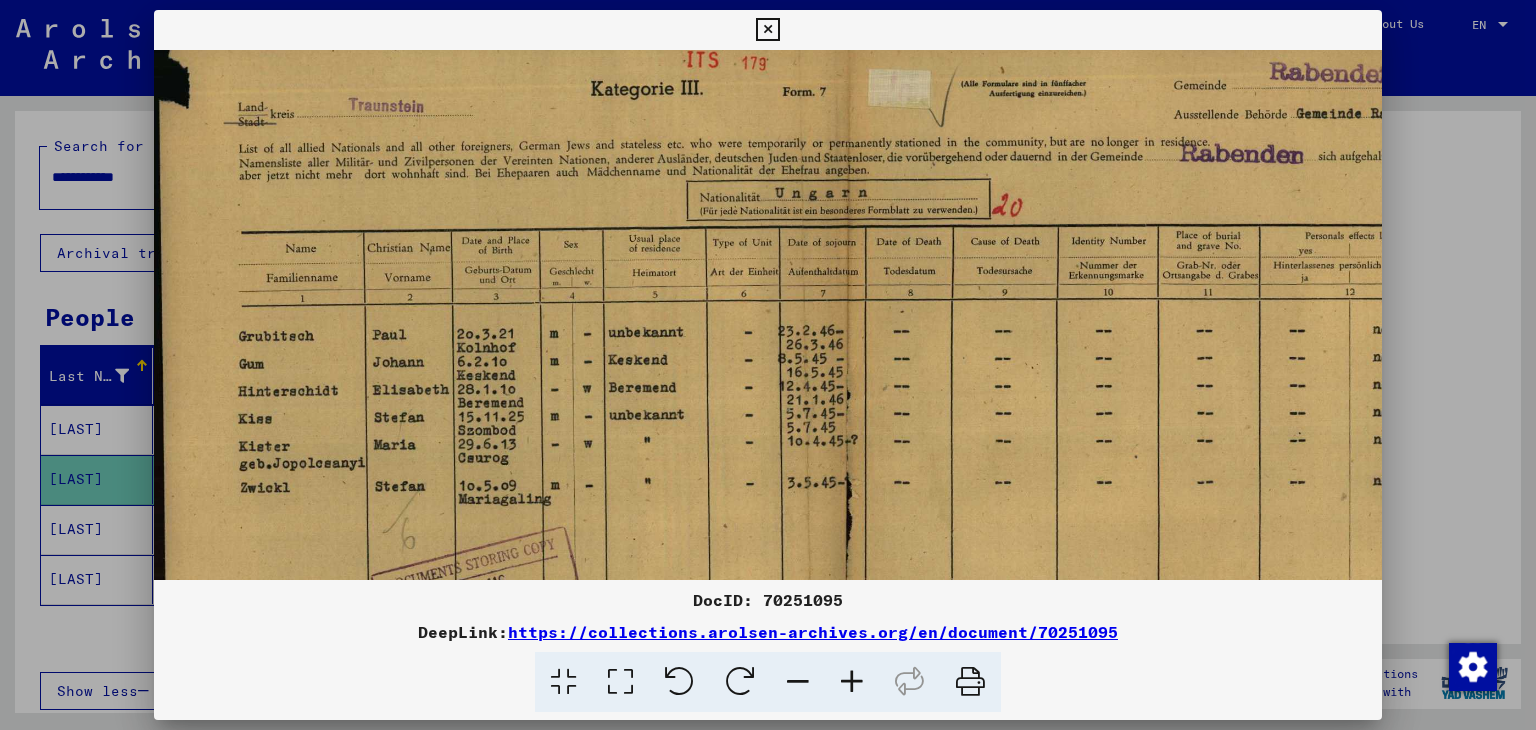 scroll, scrollTop: 34, scrollLeft: 0, axis: vertical 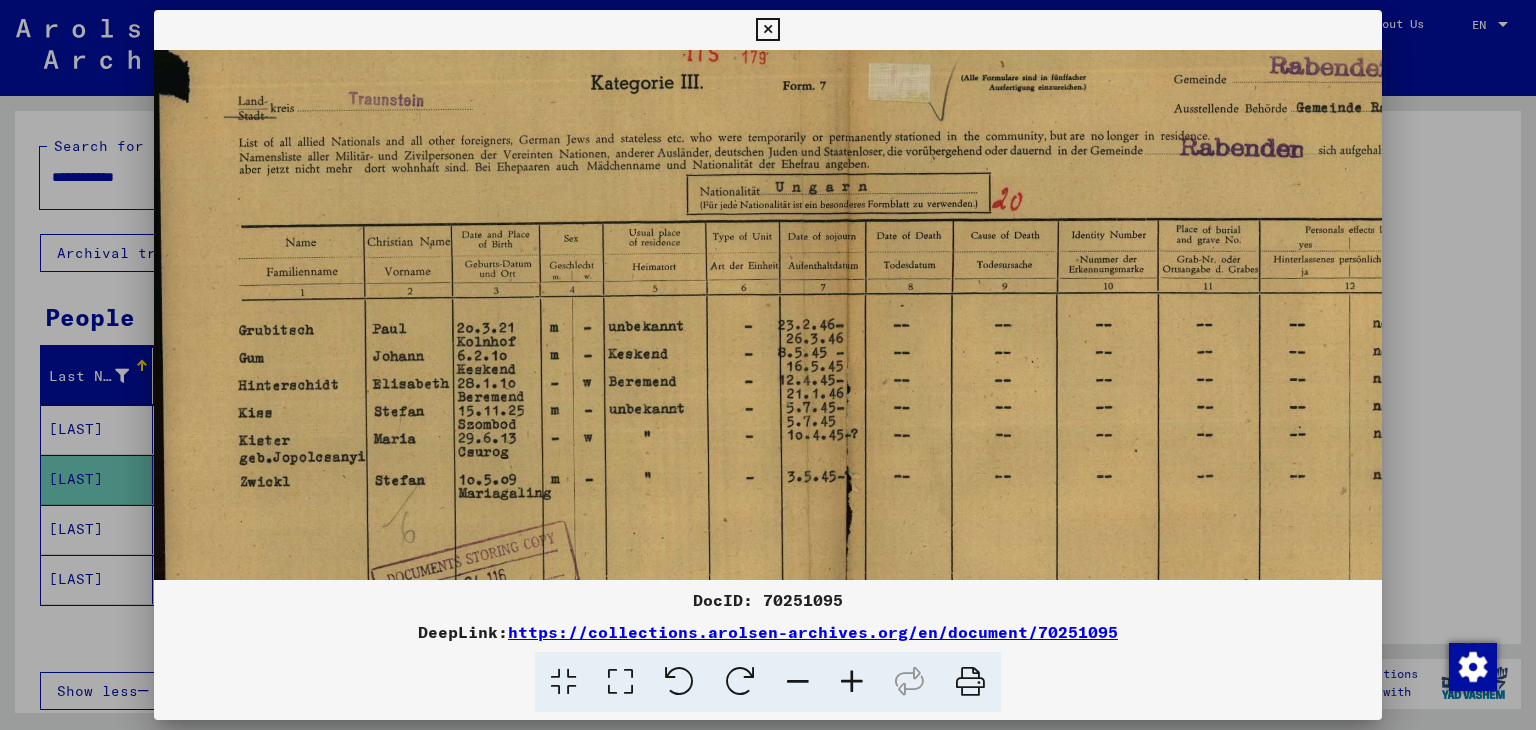 drag, startPoint x: 617, startPoint y: 395, endPoint x: 660, endPoint y: 357, distance: 57.384666 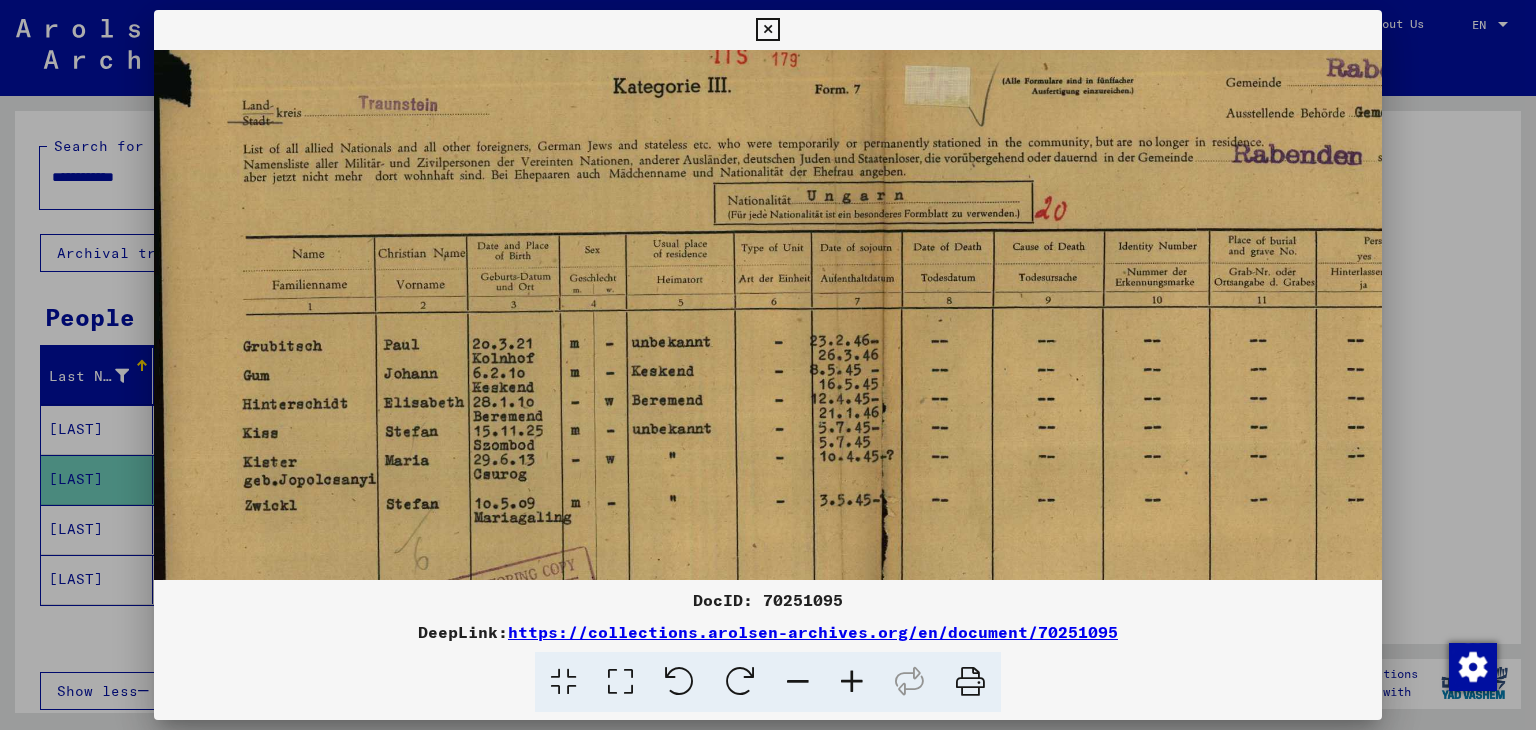 click at bounding box center (852, 682) 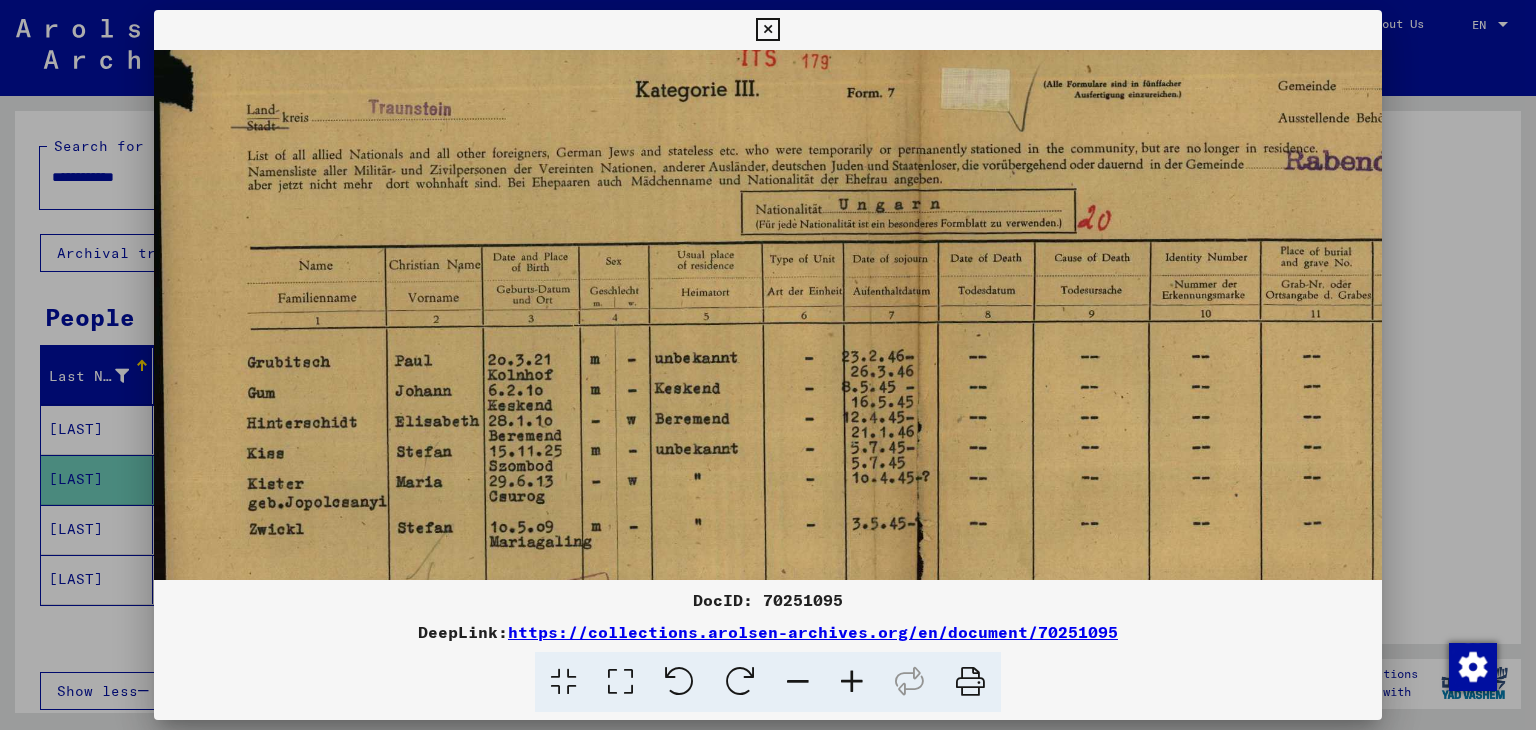 click at bounding box center (852, 682) 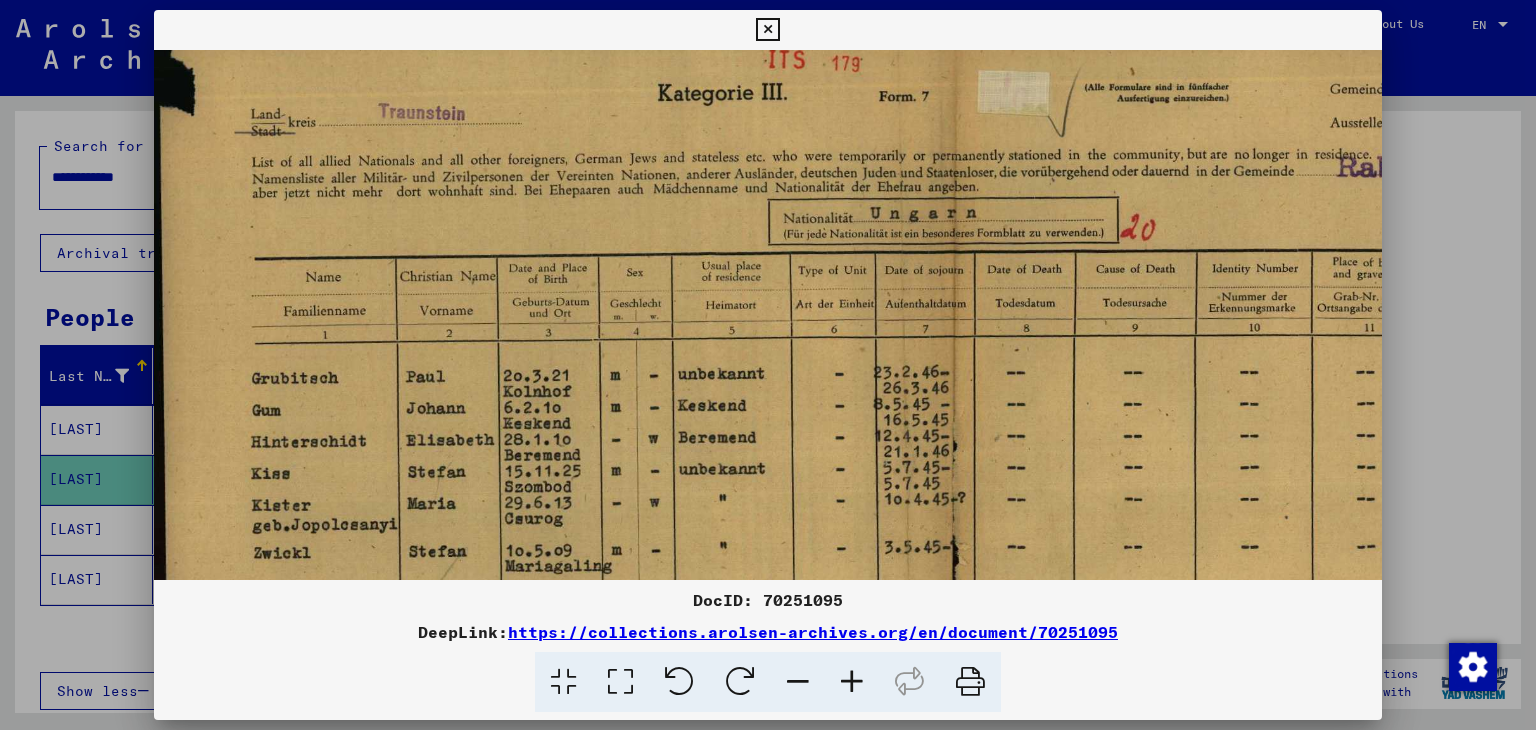 click at bounding box center [852, 682] 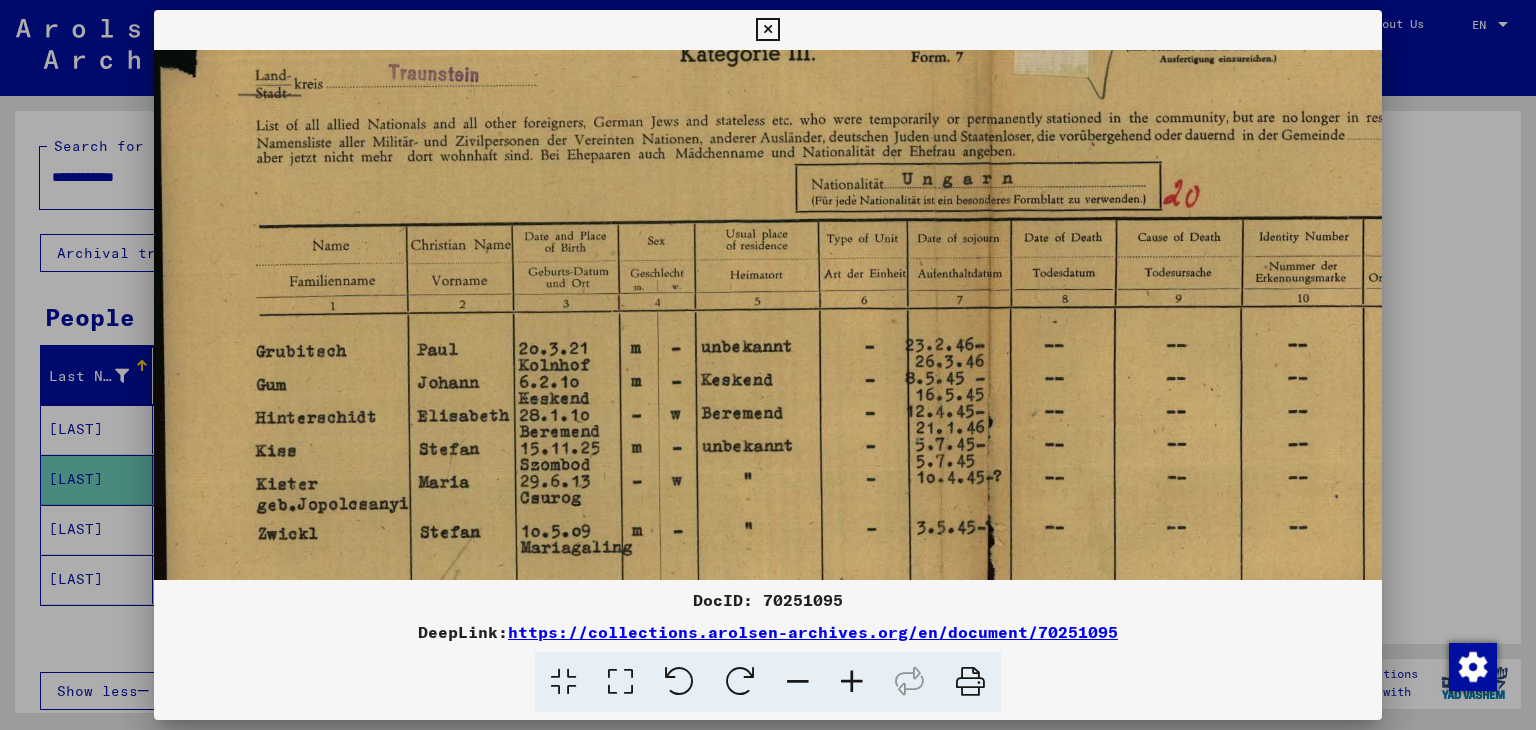 scroll, scrollTop: 114, scrollLeft: 0, axis: vertical 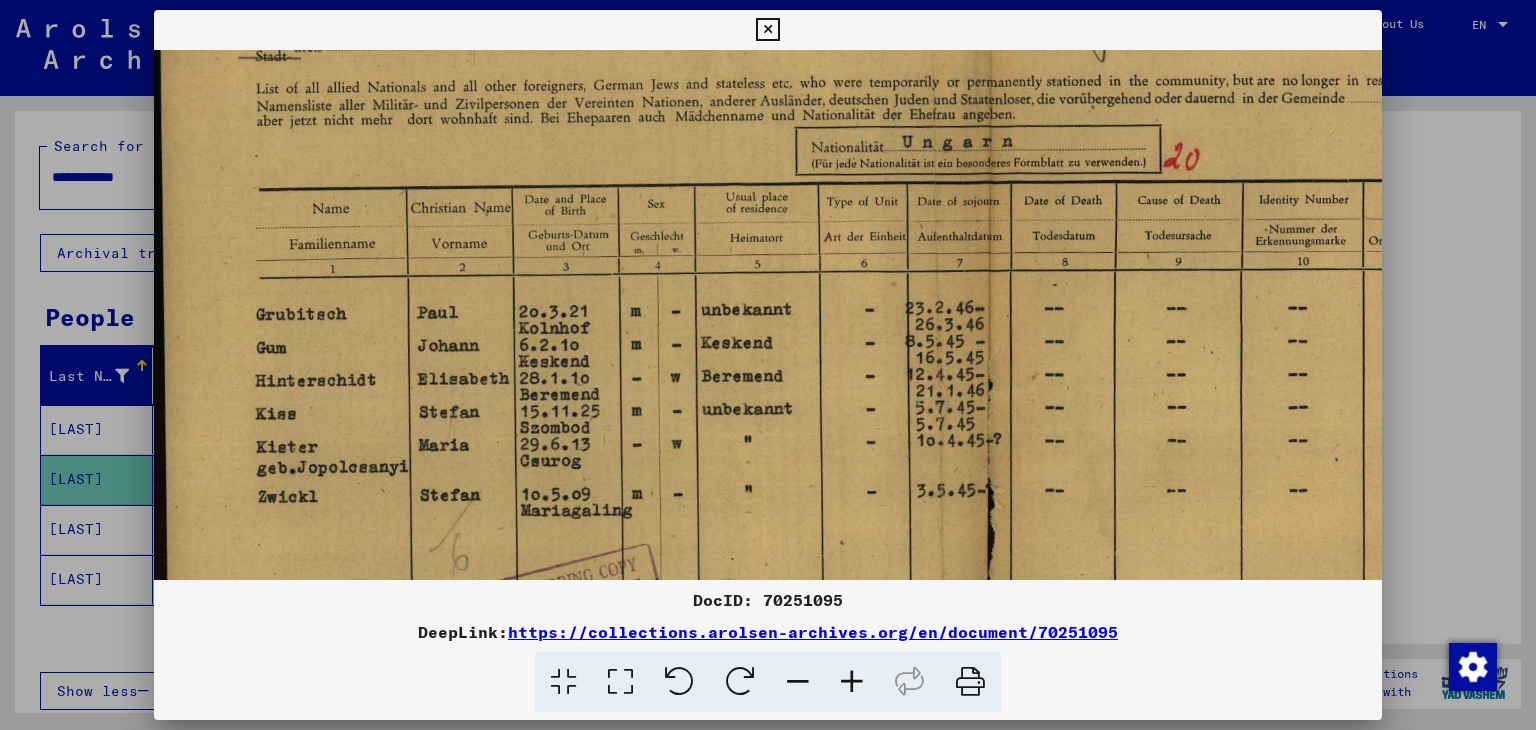 drag, startPoint x: 599, startPoint y: 489, endPoint x: 604, endPoint y: 405, distance: 84.14868 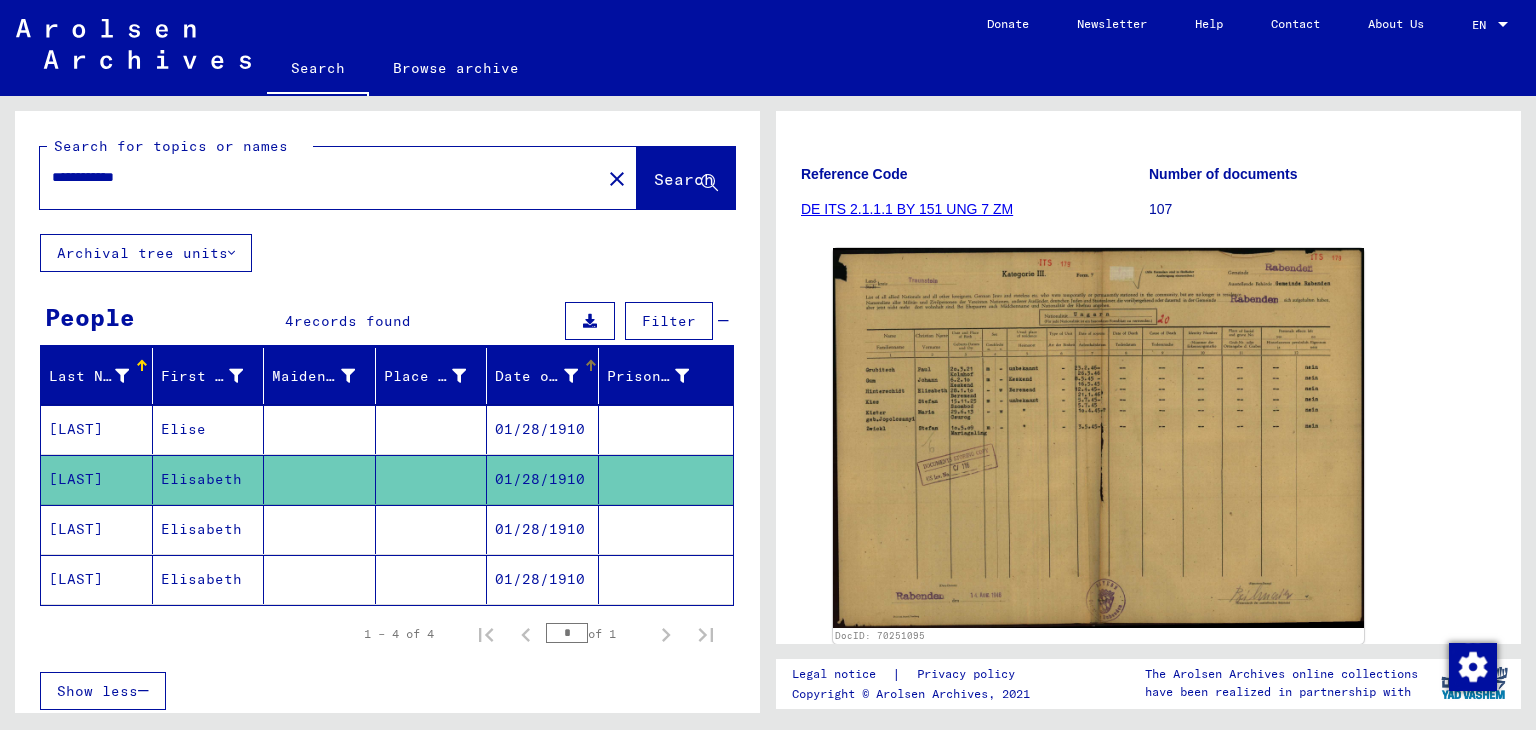 click on "Date of Birth" at bounding box center [536, 376] 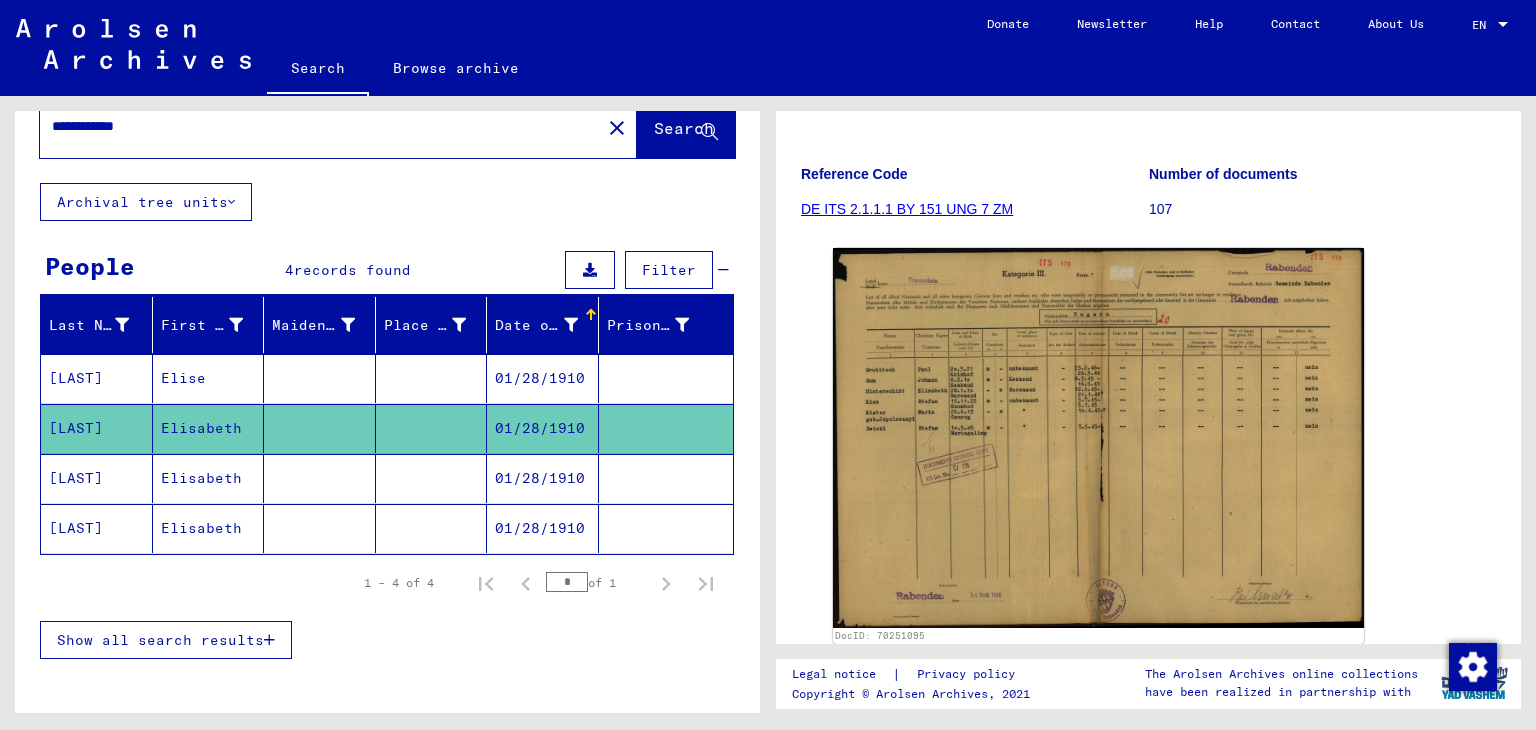 scroll, scrollTop: 100, scrollLeft: 0, axis: vertical 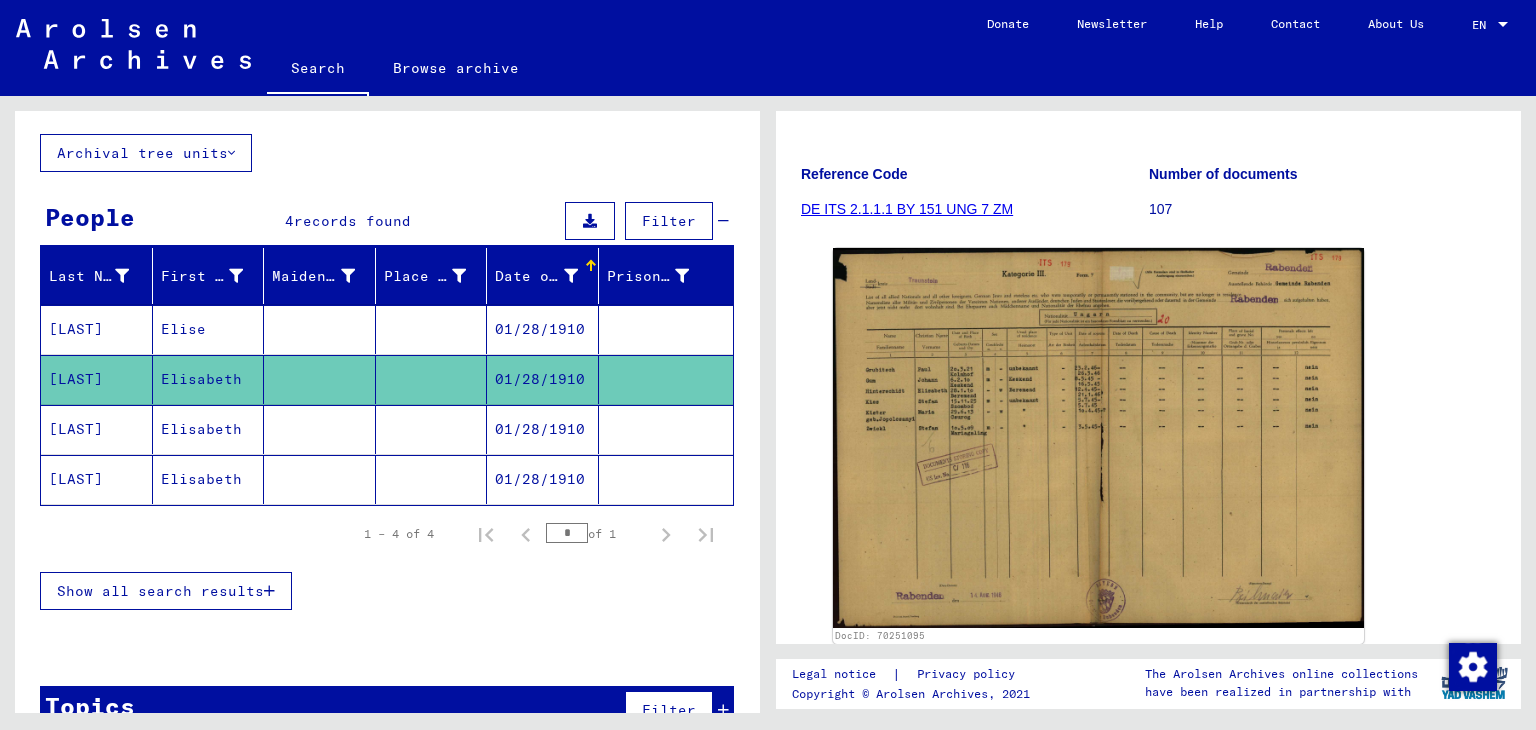 click on "01/28/1910" at bounding box center (543, 379) 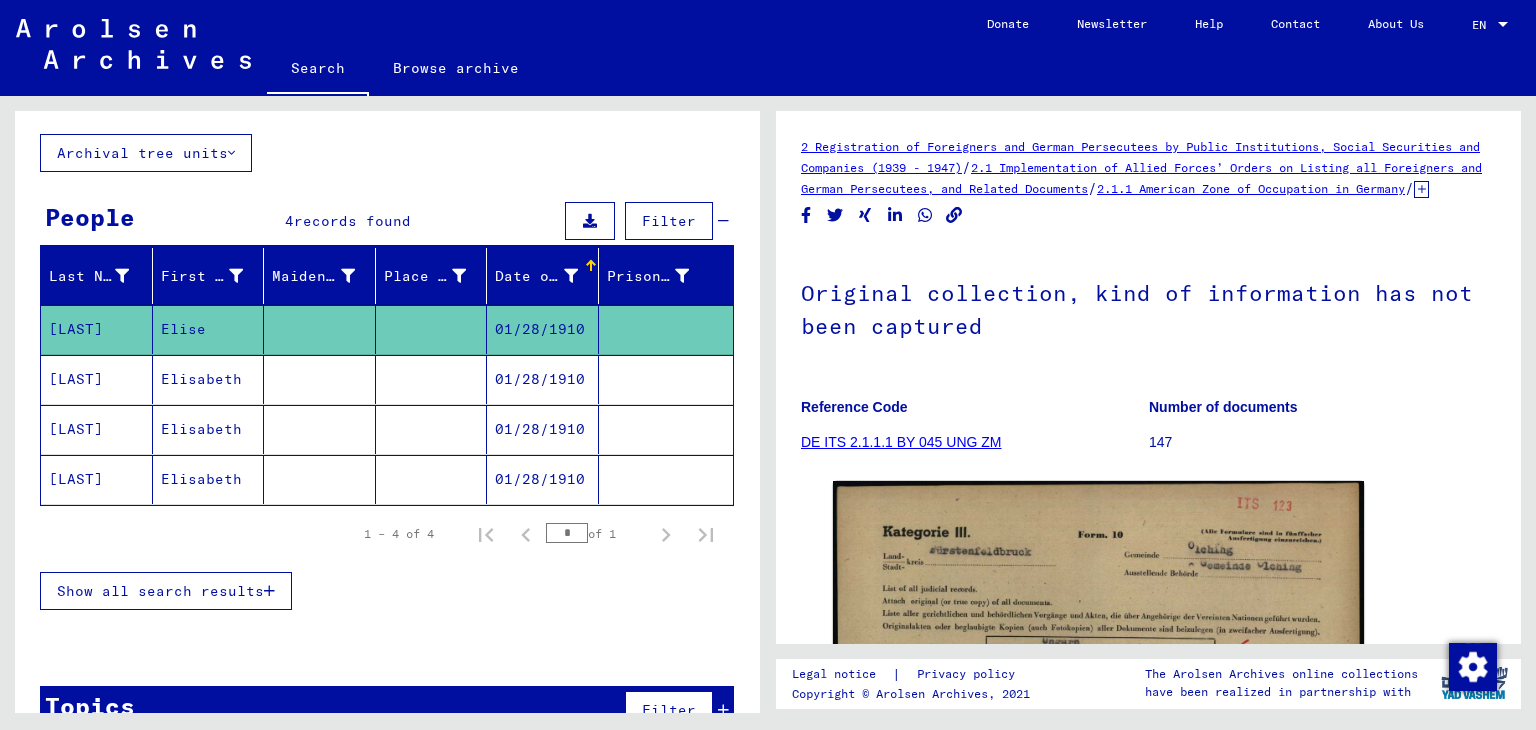 scroll, scrollTop: 0, scrollLeft: 0, axis: both 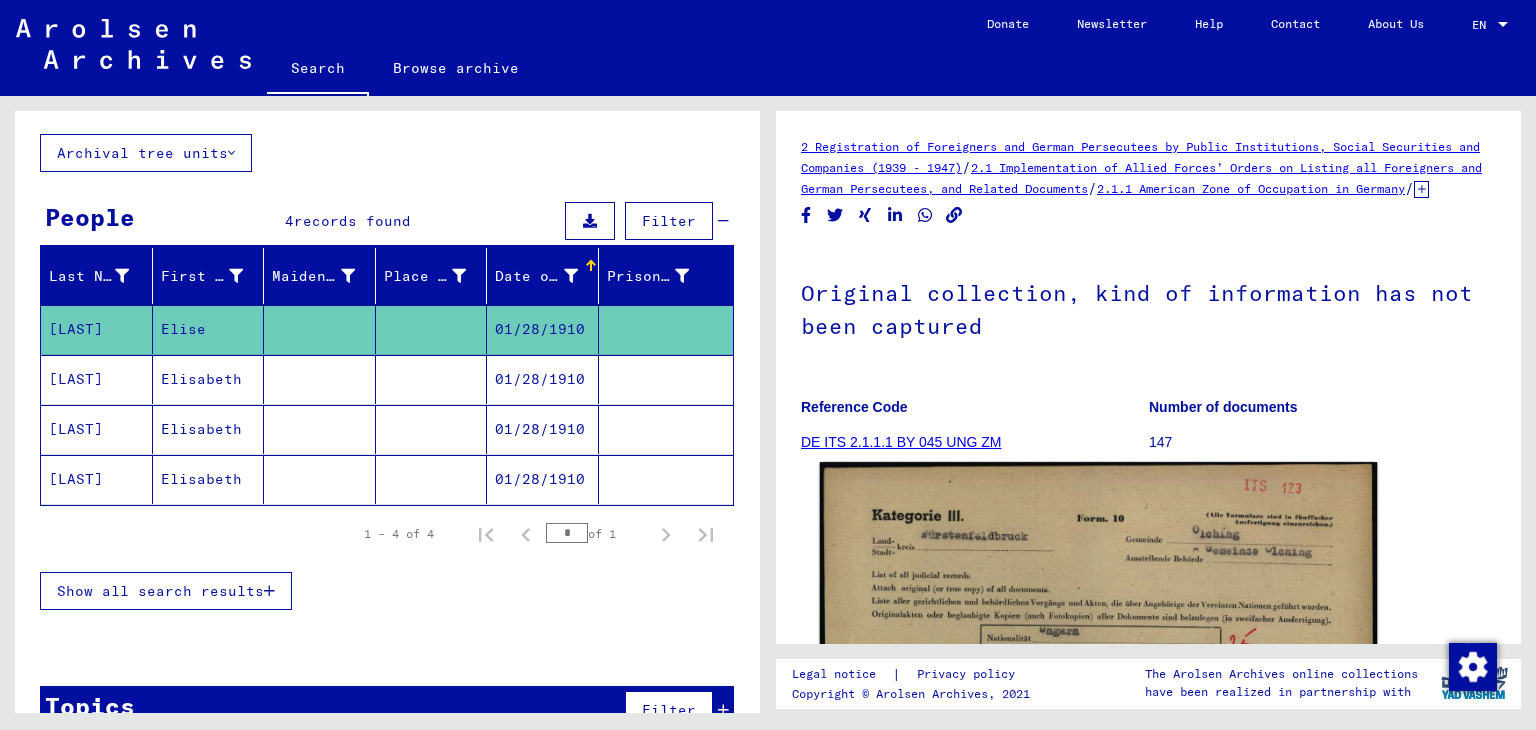 click 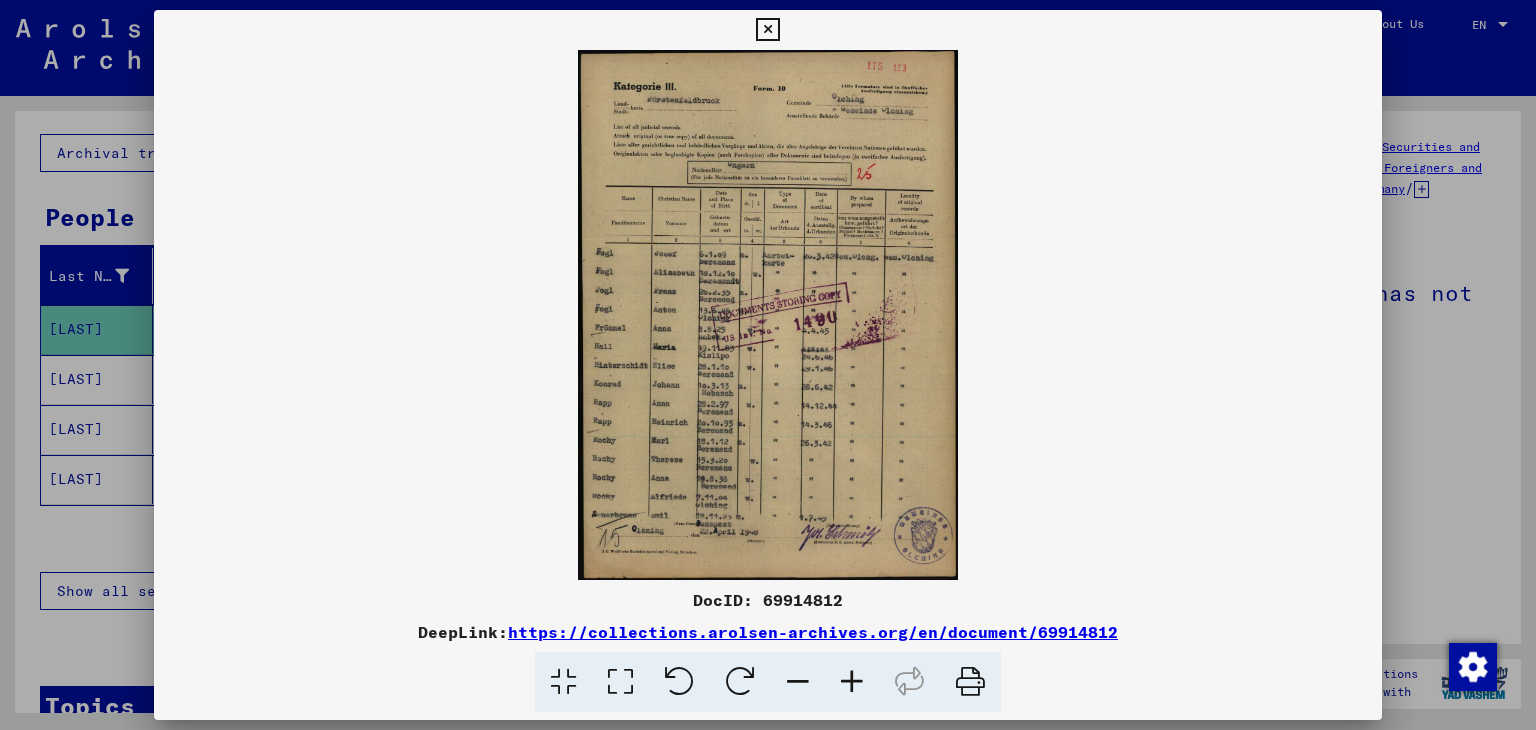 click at bounding box center (768, 315) 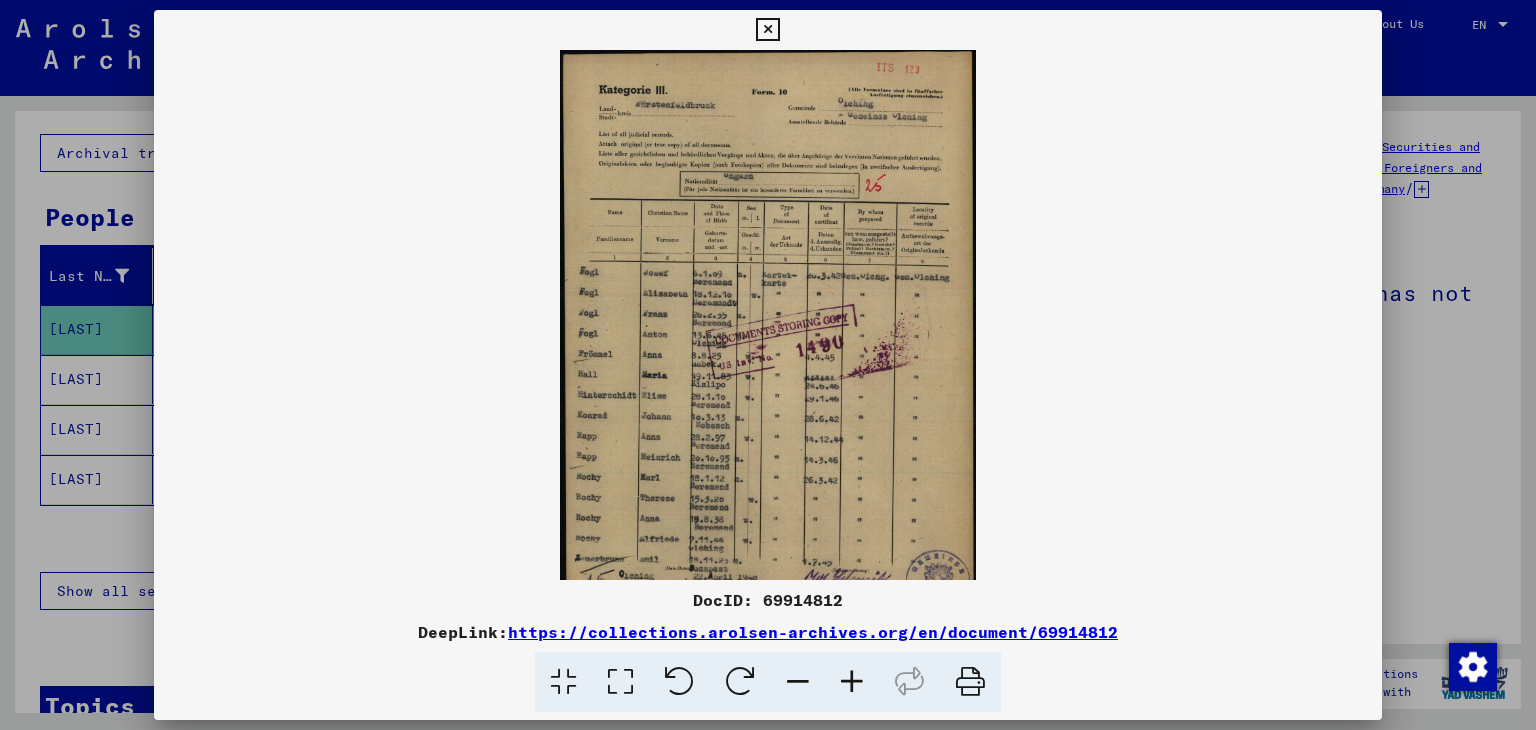 click at bounding box center (852, 682) 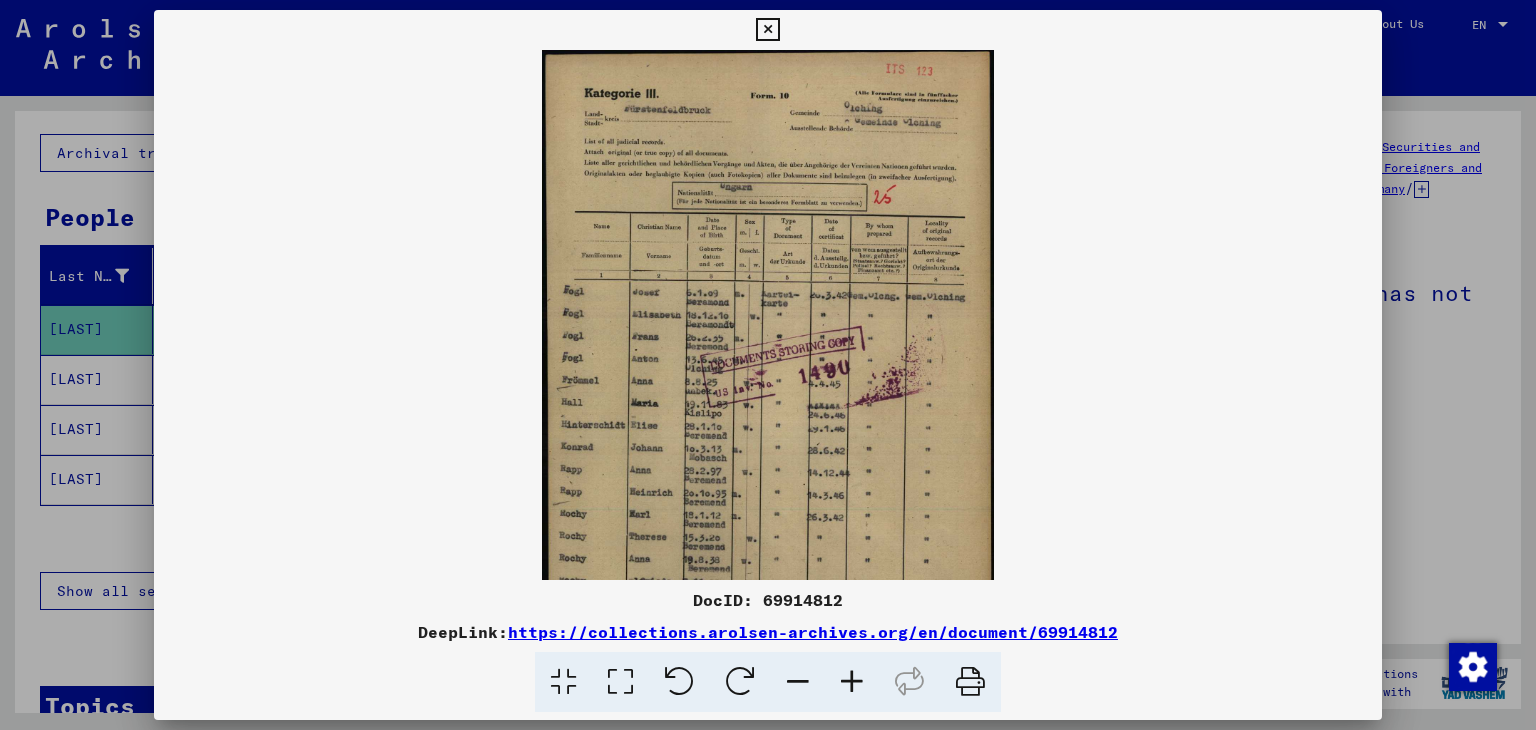 click at bounding box center [852, 682] 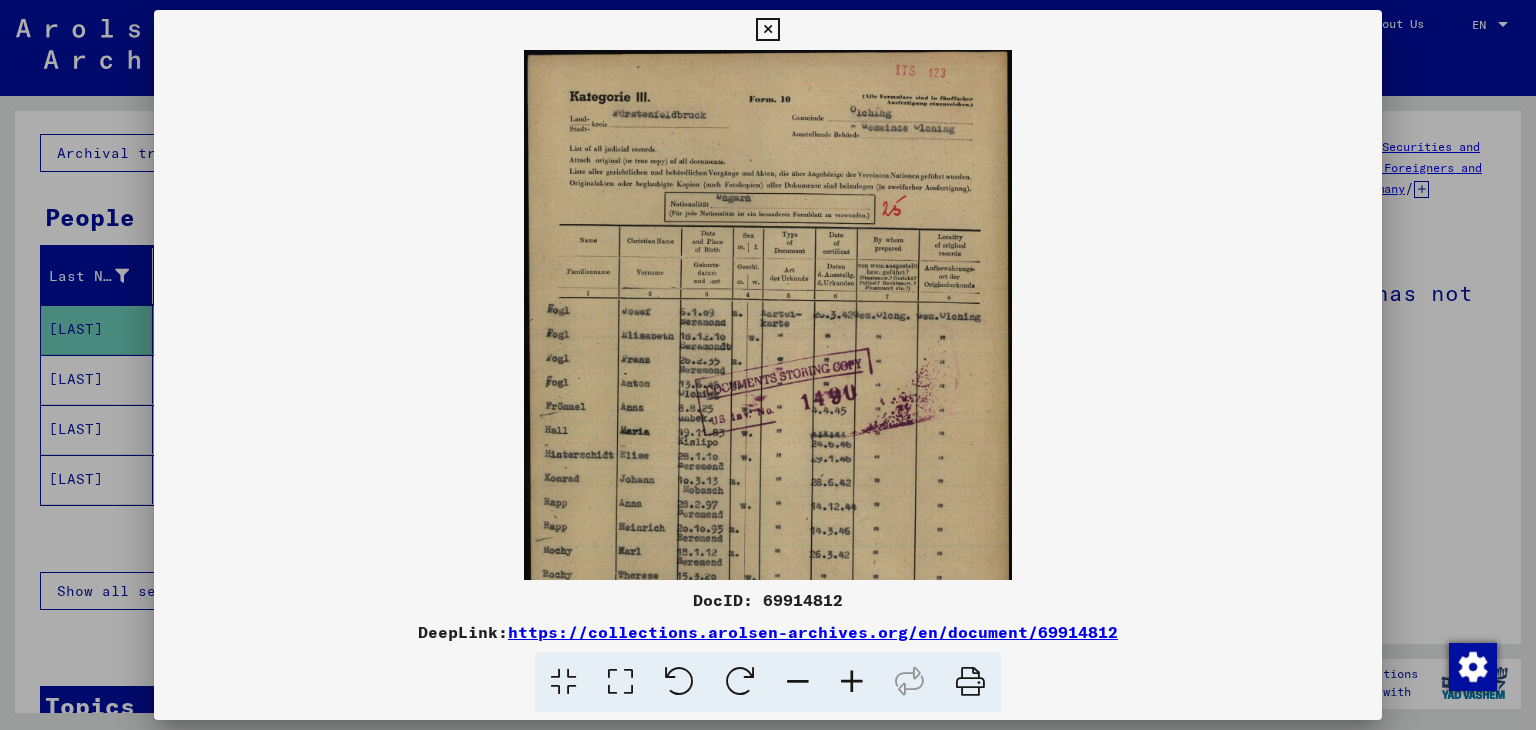 click at bounding box center [852, 682] 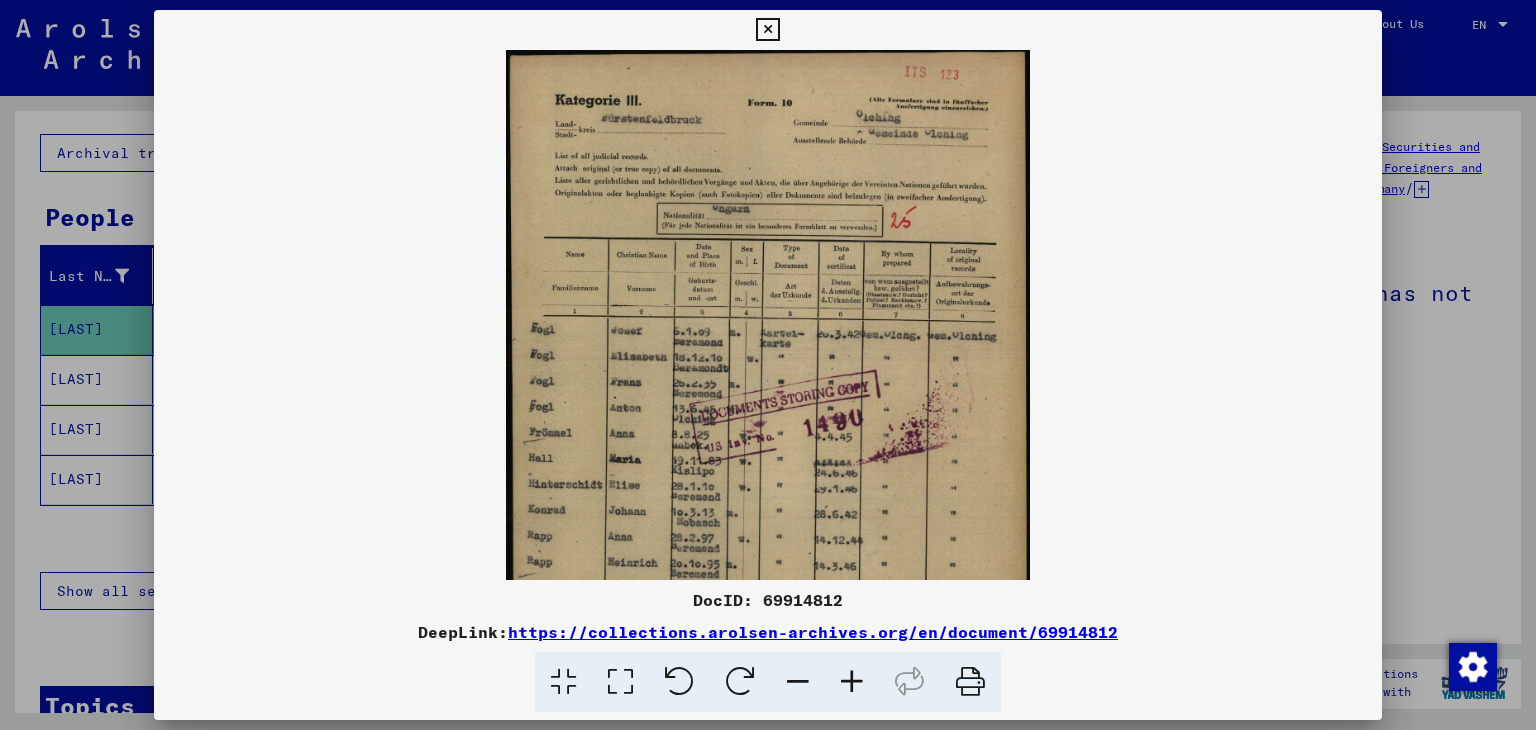 click at bounding box center (852, 682) 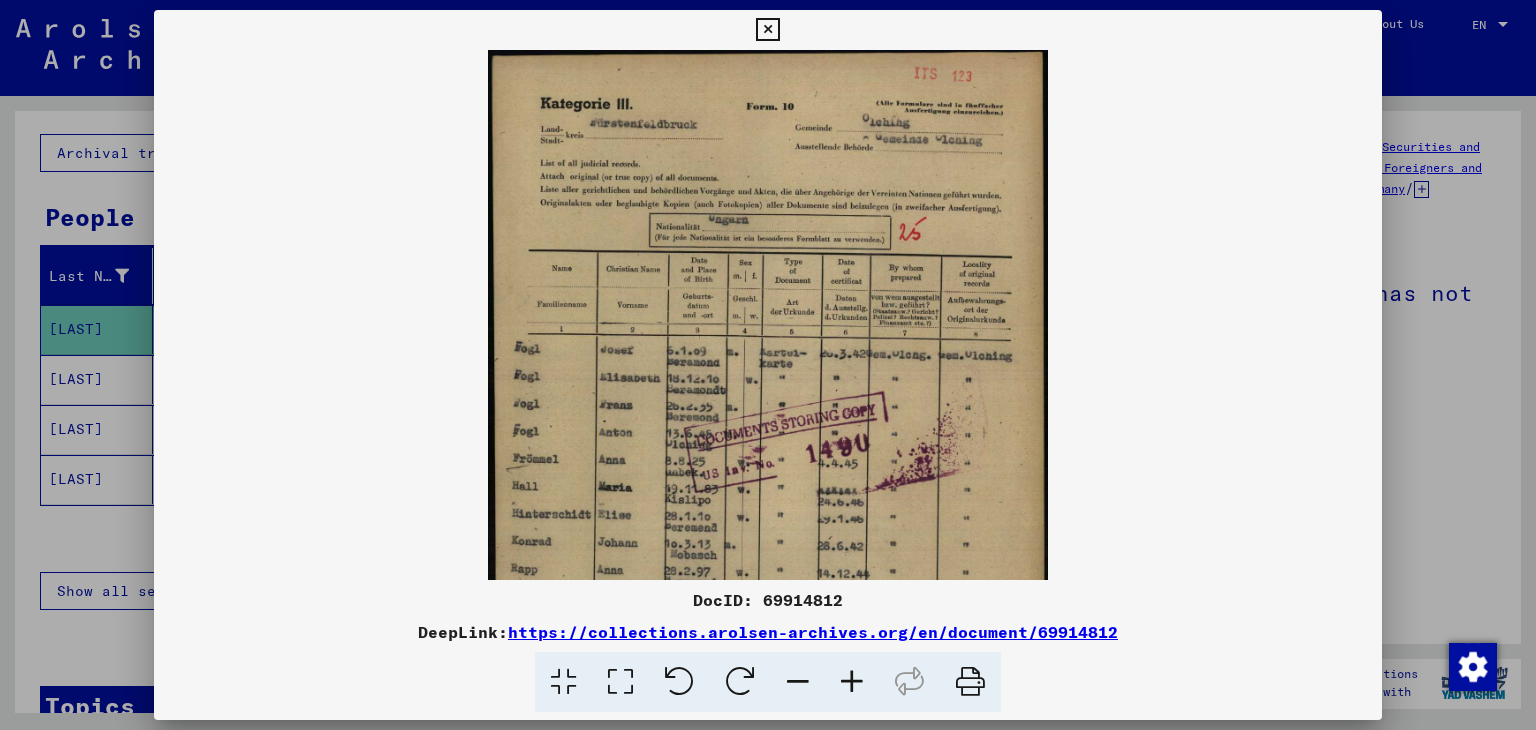 click at bounding box center (852, 682) 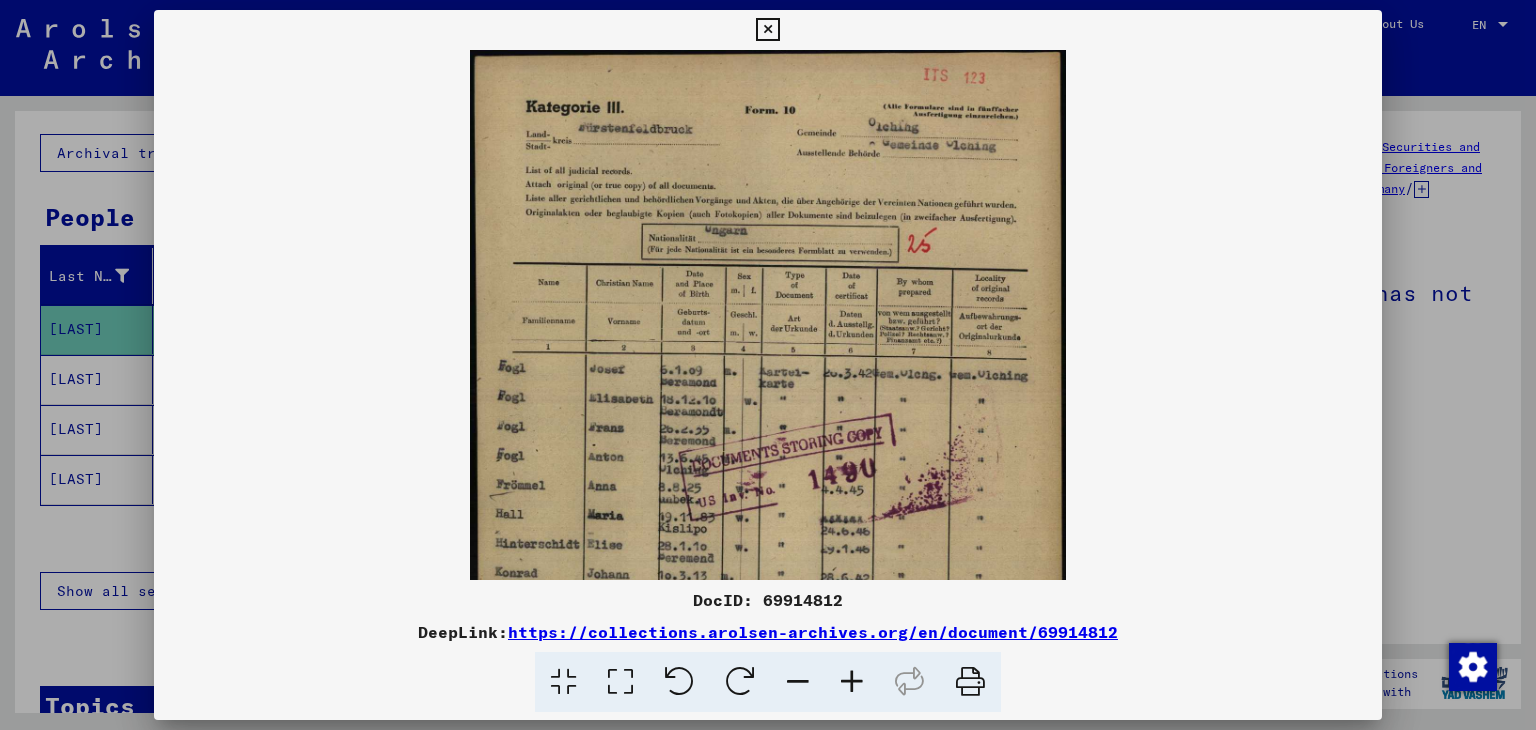 click at bounding box center (852, 682) 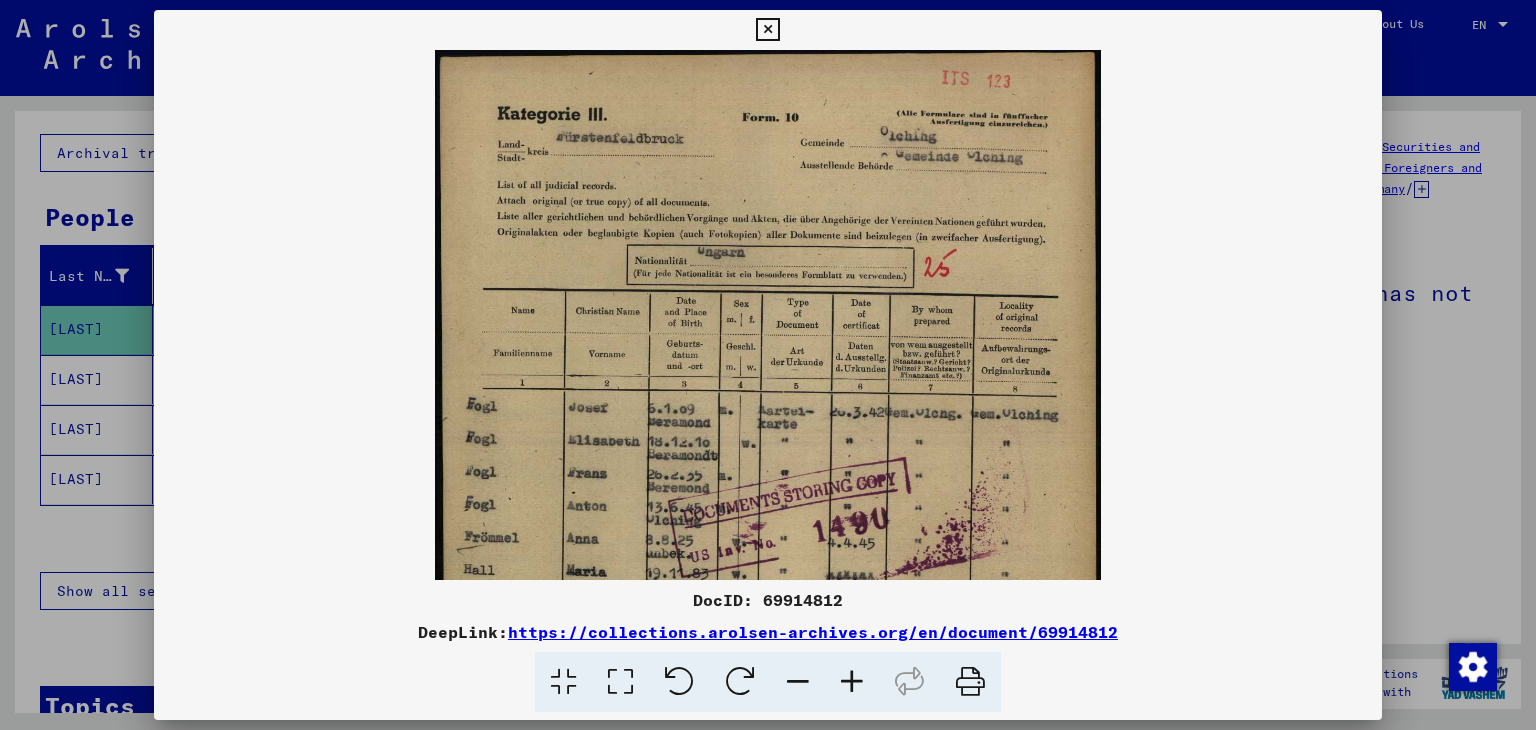 click at bounding box center [852, 682] 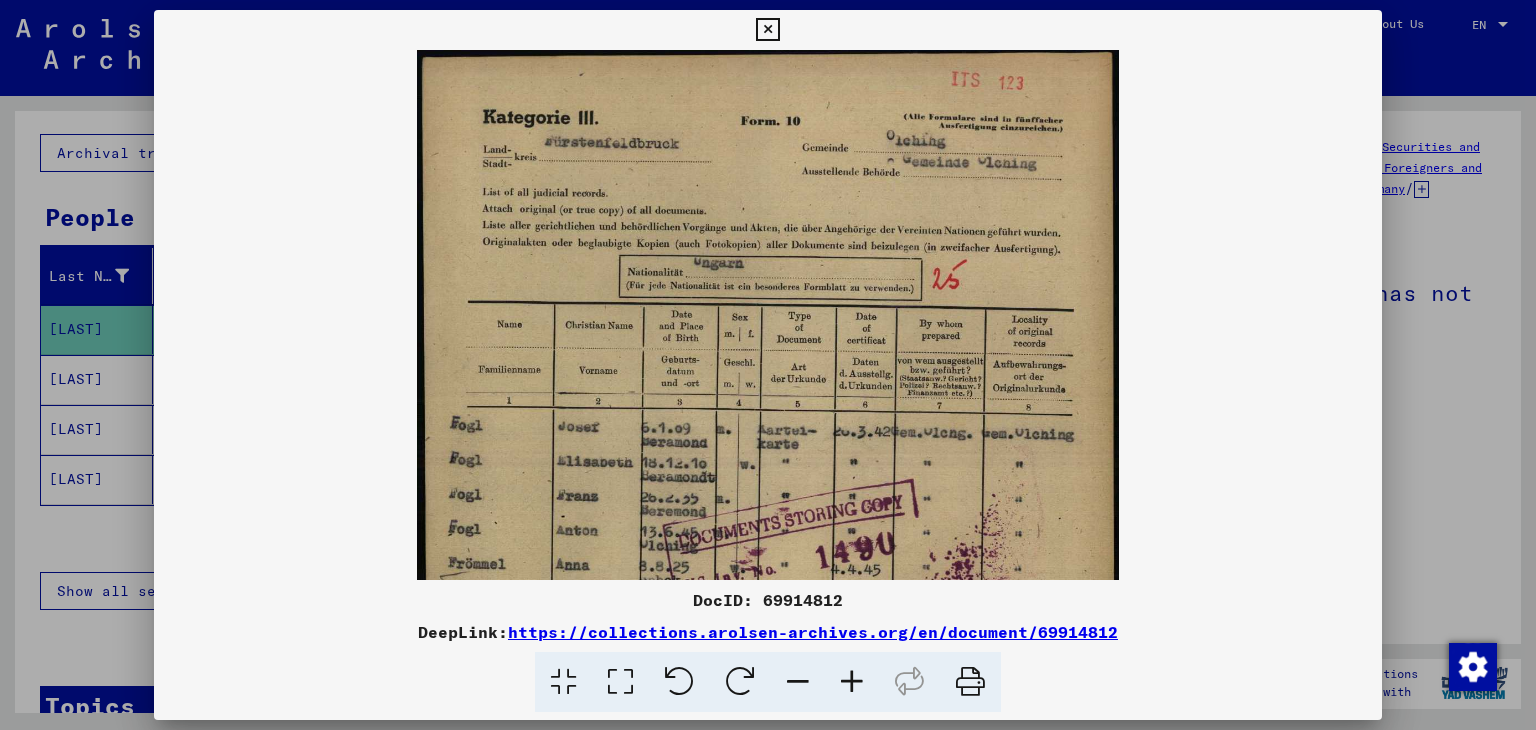 click at bounding box center (852, 682) 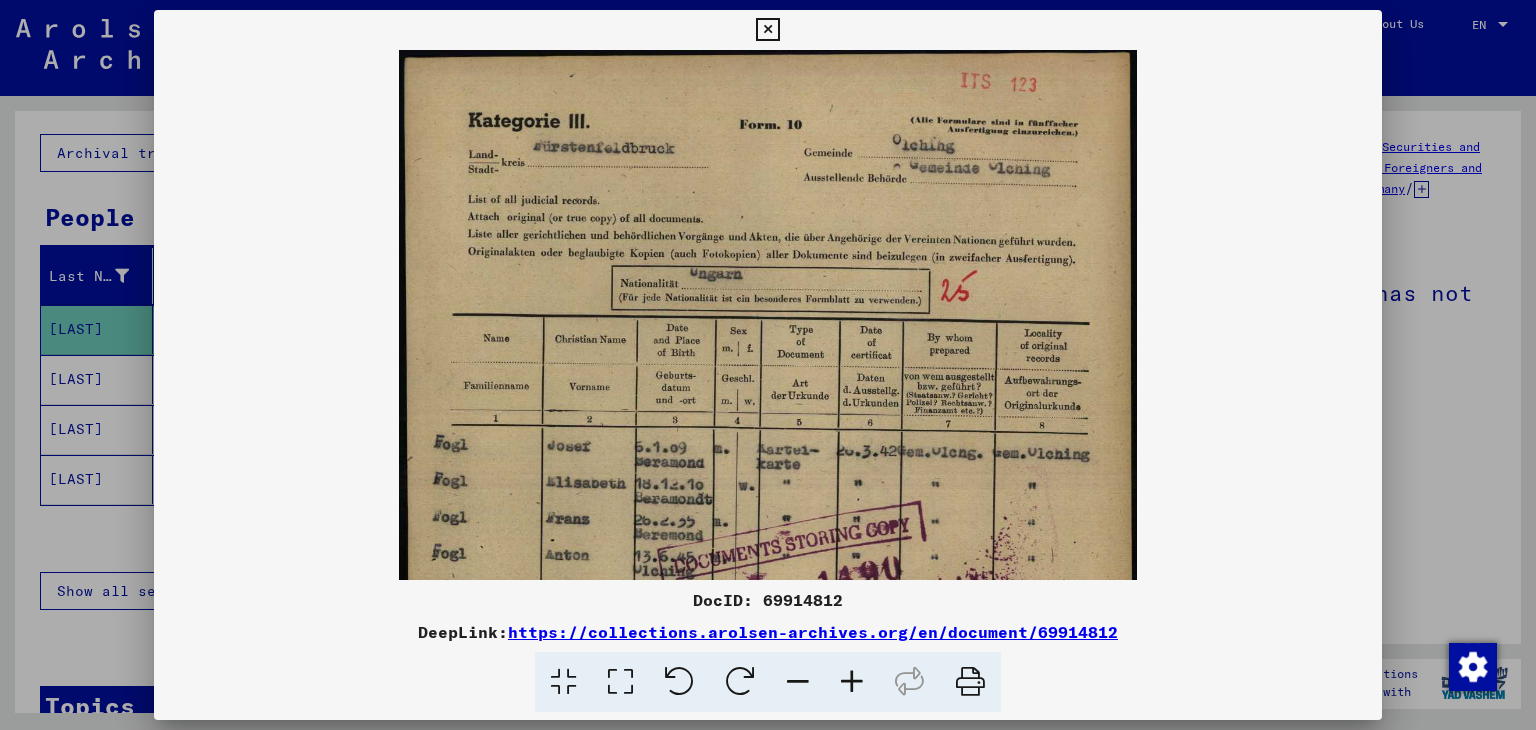drag, startPoint x: 740, startPoint y: 336, endPoint x: 760, endPoint y: 401, distance: 68.007355 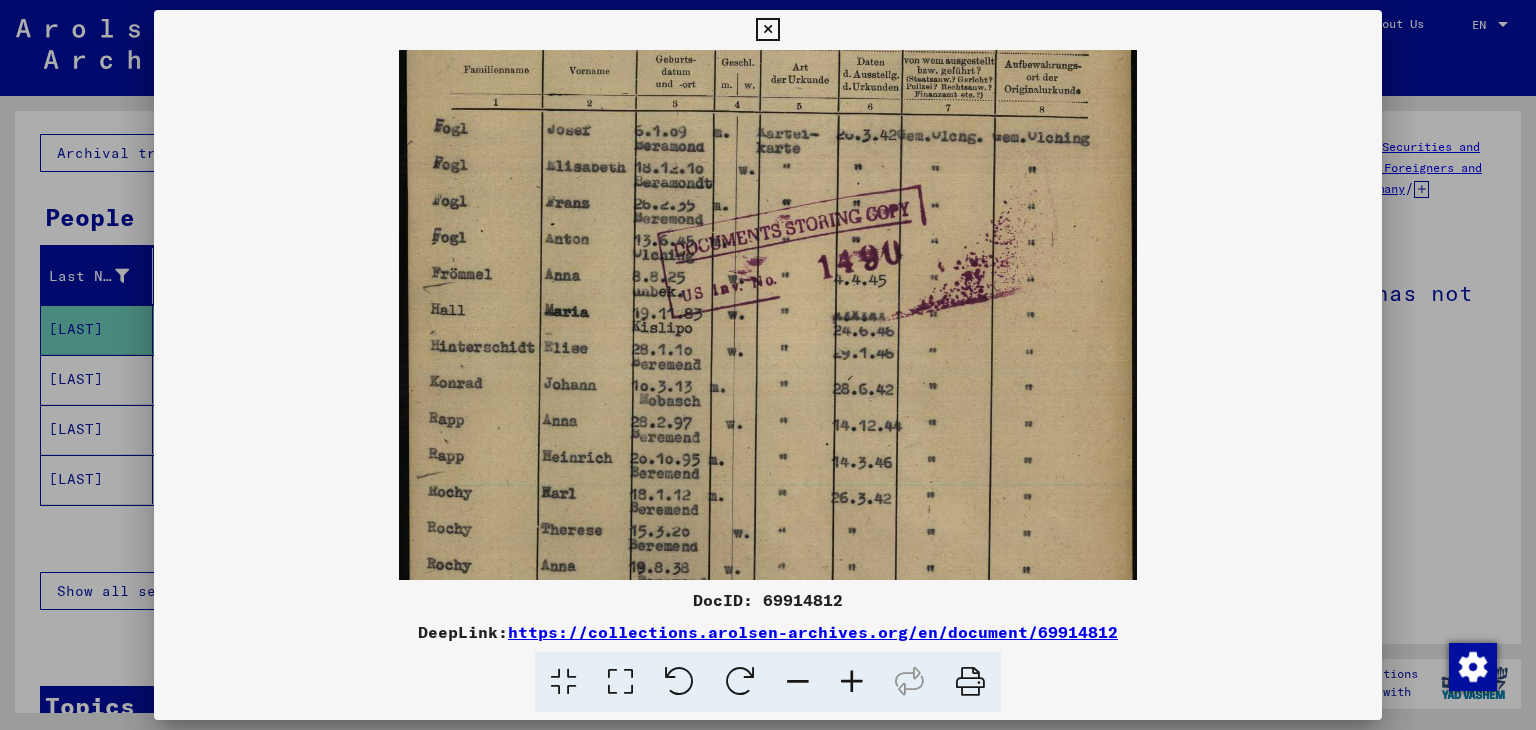 scroll, scrollTop: 332, scrollLeft: 0, axis: vertical 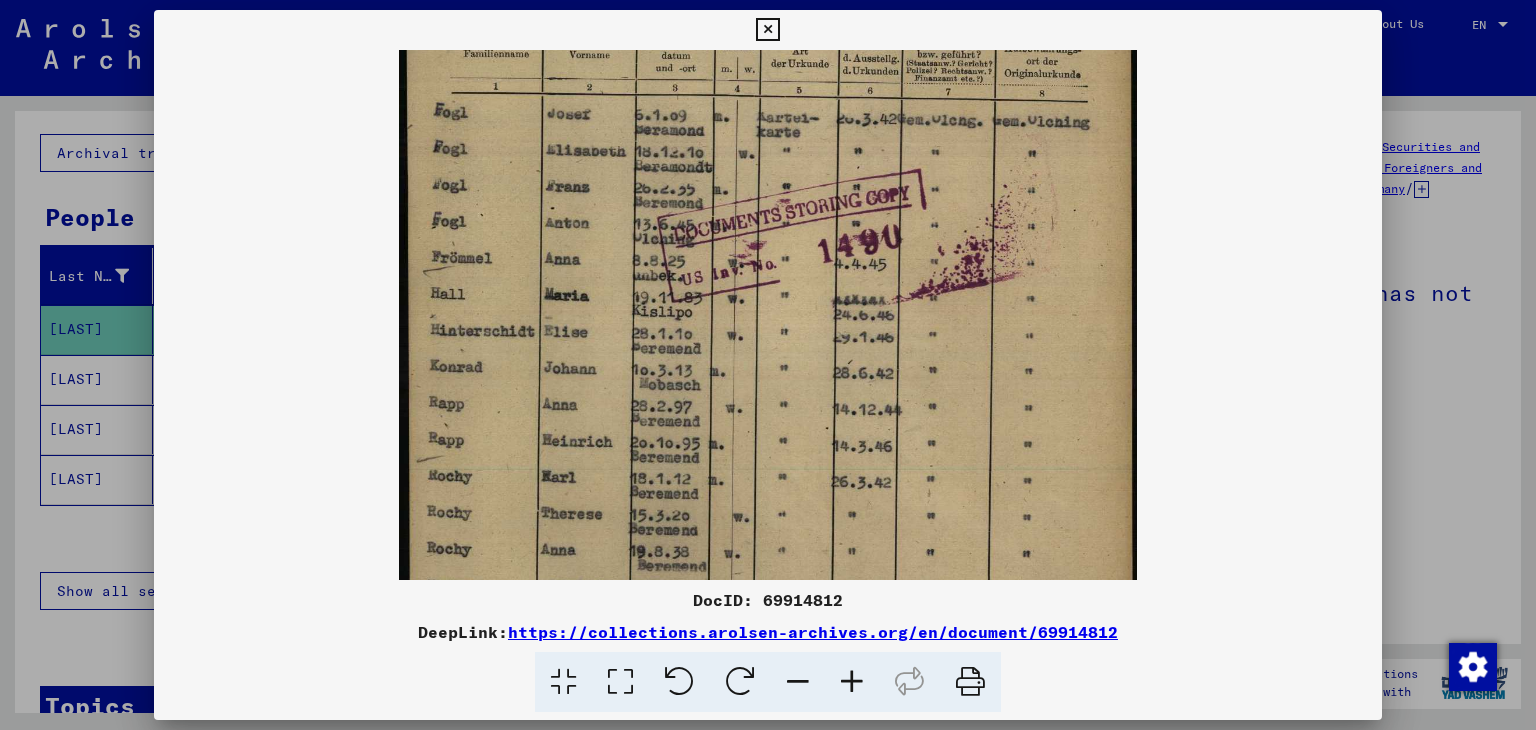 drag, startPoint x: 936, startPoint y: 449, endPoint x: 888, endPoint y: 113, distance: 339.41125 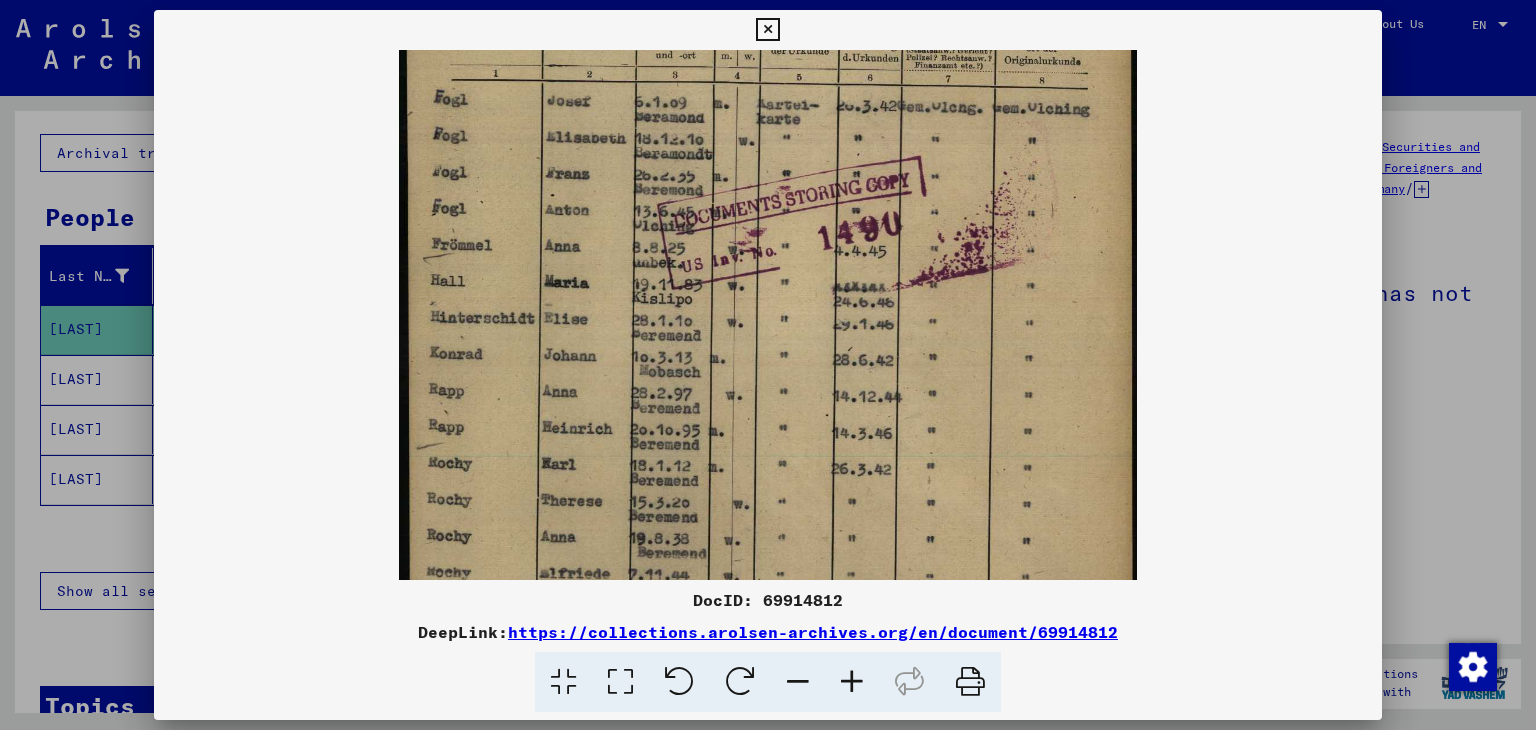scroll, scrollTop: 348, scrollLeft: 0, axis: vertical 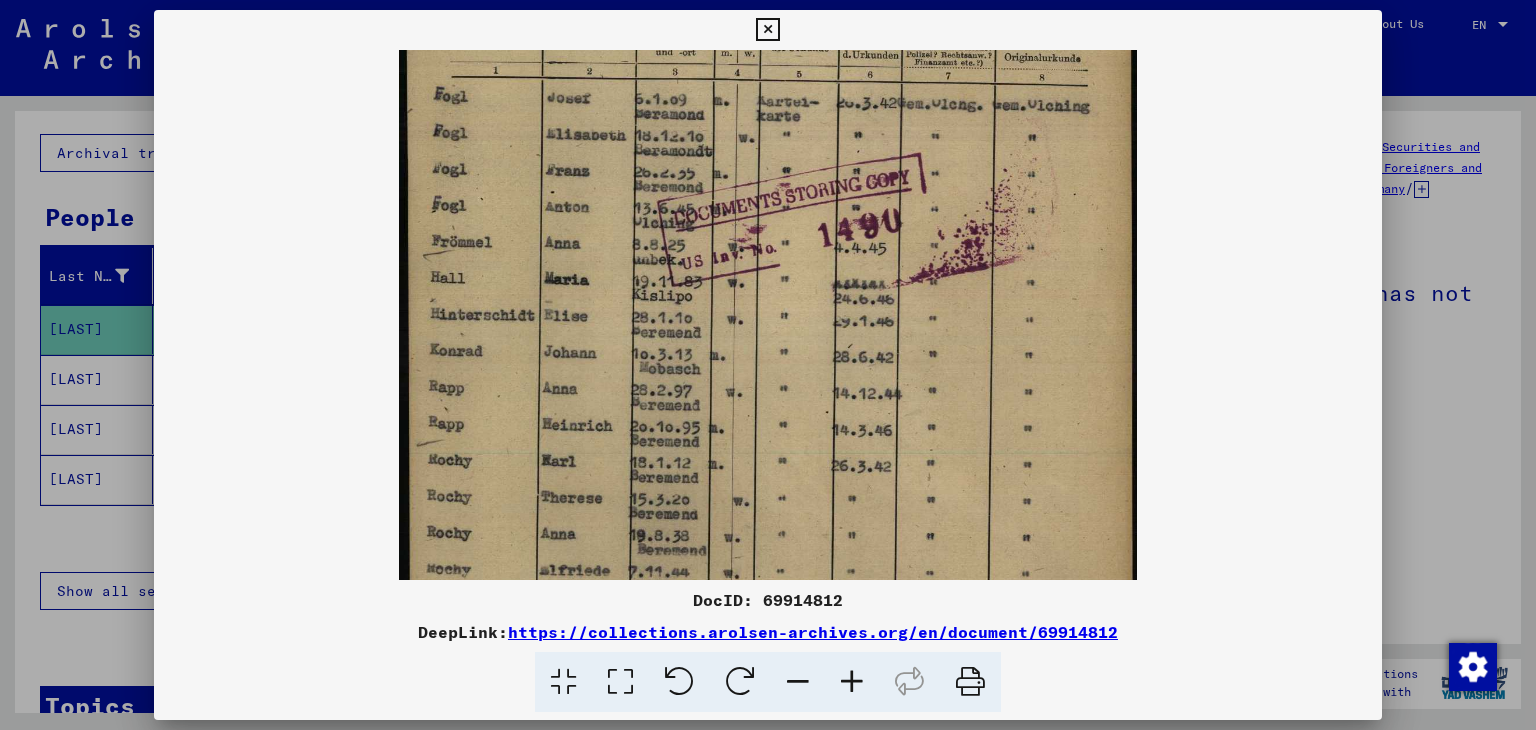 drag, startPoint x: 768, startPoint y: 423, endPoint x: 785, endPoint y: 405, distance: 24.758837 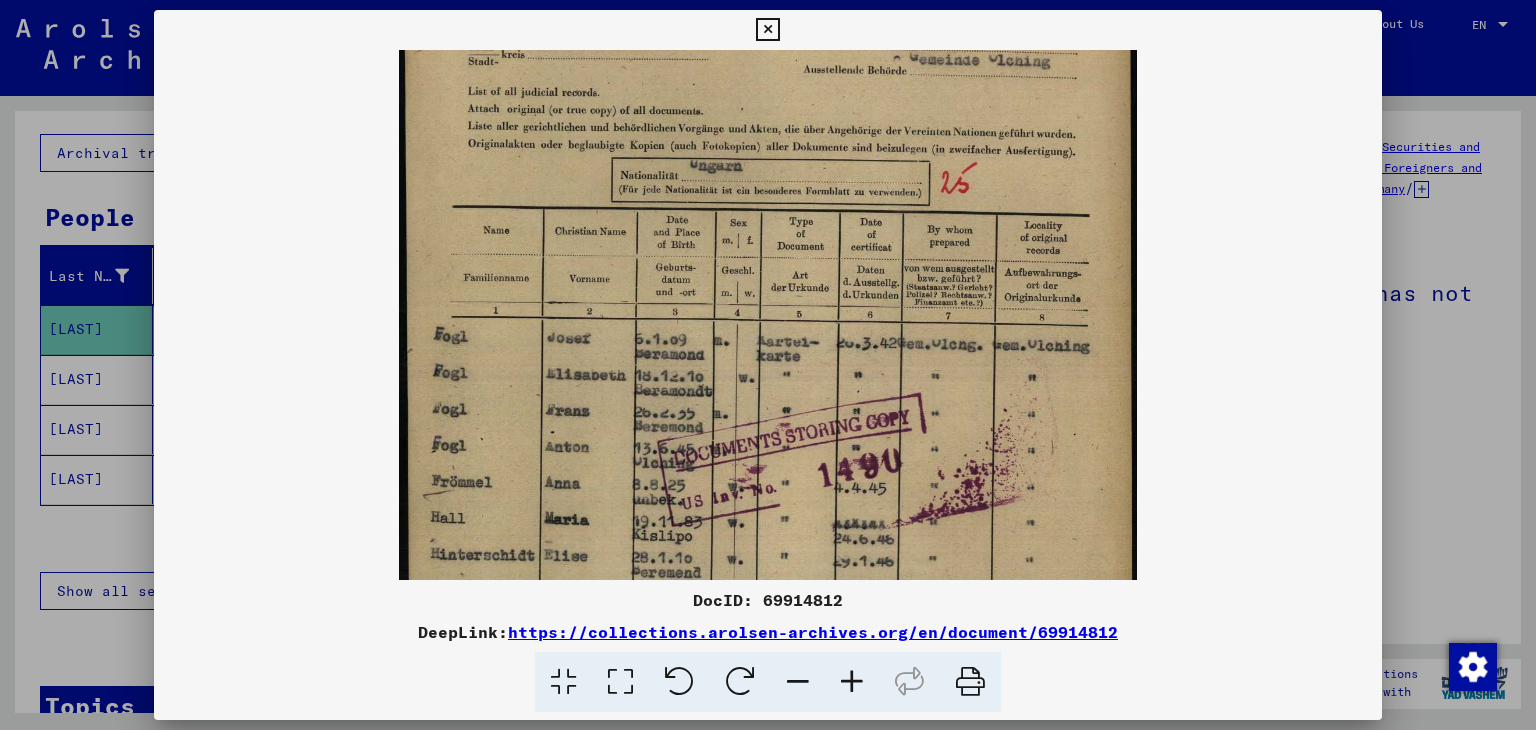 scroll, scrollTop: 102, scrollLeft: 0, axis: vertical 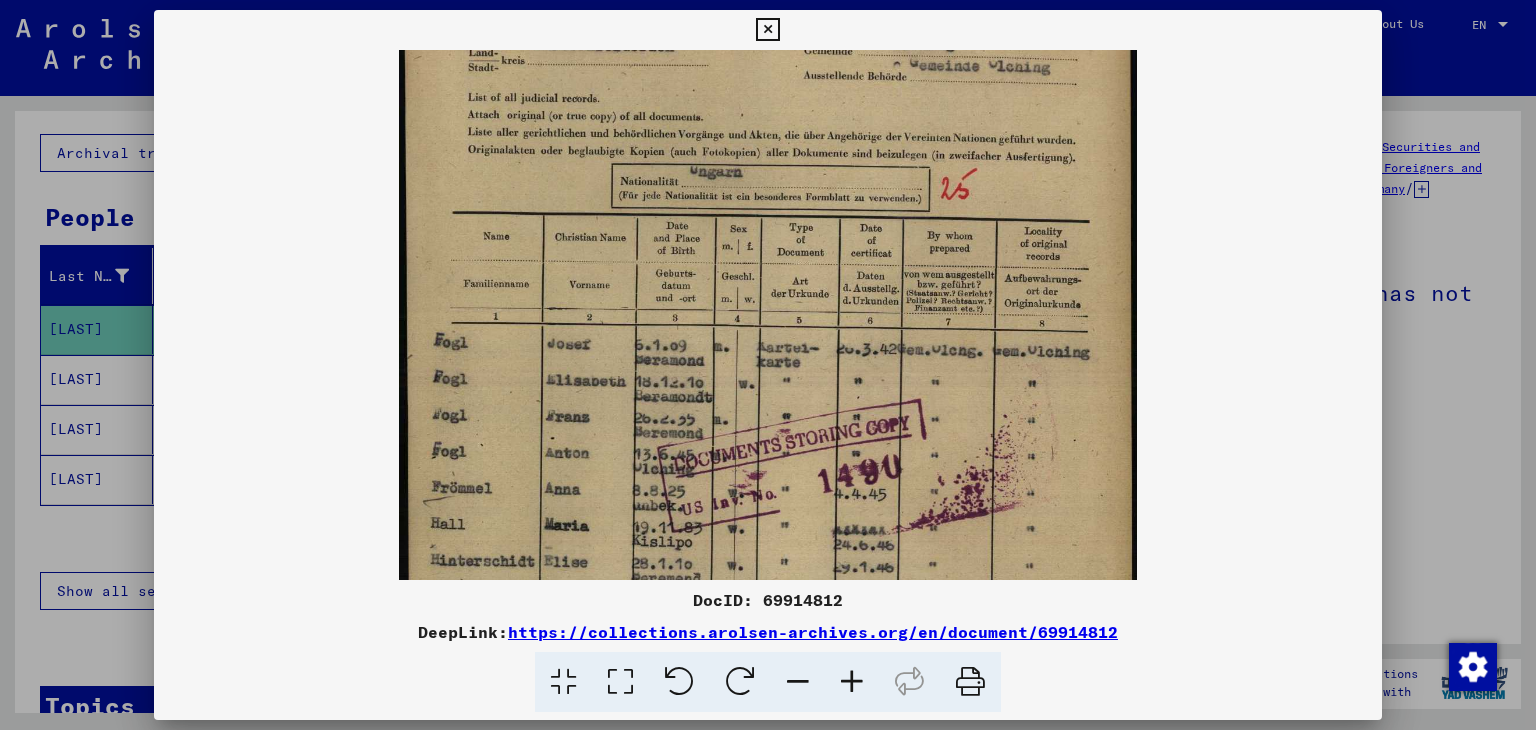 drag, startPoint x: 752, startPoint y: 307, endPoint x: 784, endPoint y: 545, distance: 240.14163 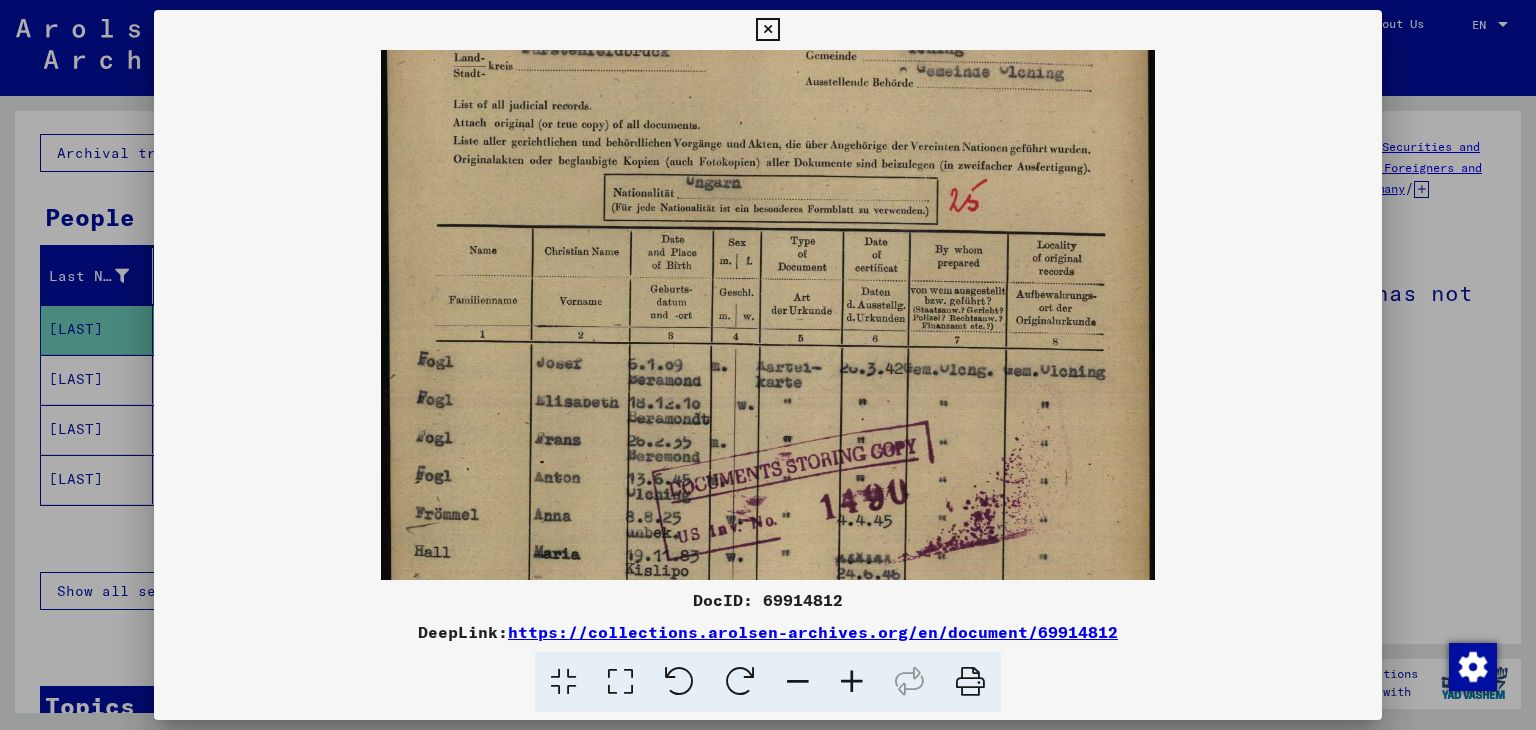 click at bounding box center [852, 682] 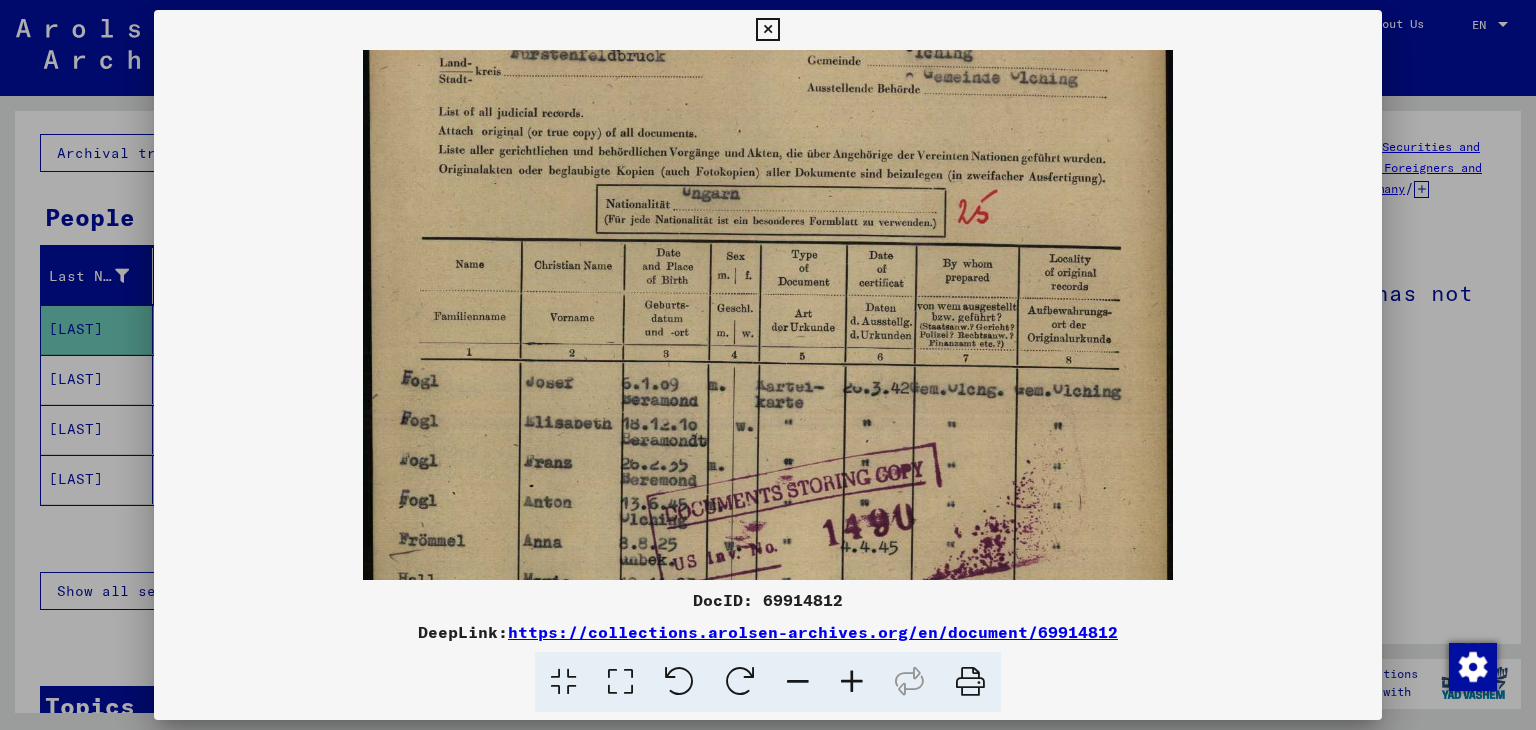 click at bounding box center [852, 682] 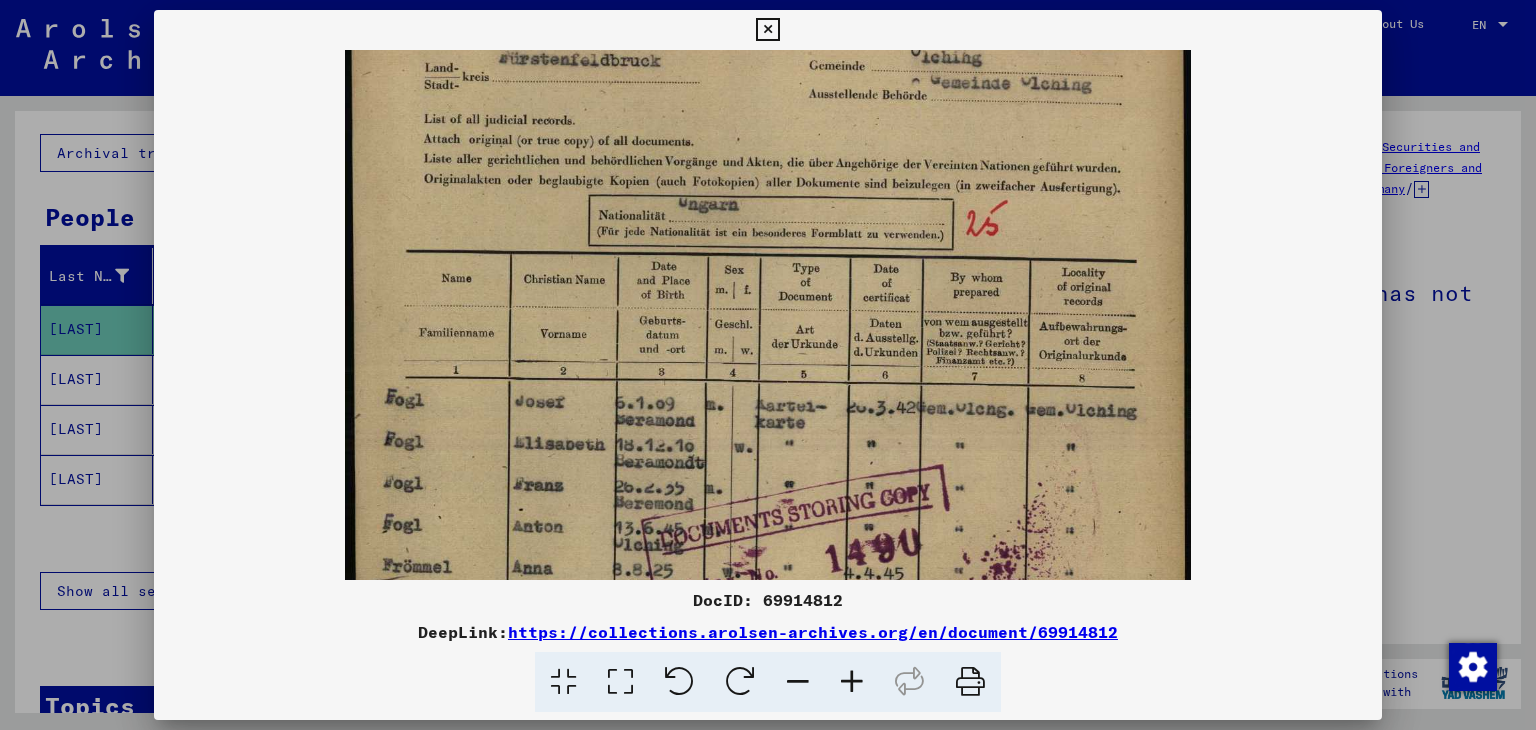 click at bounding box center [852, 682] 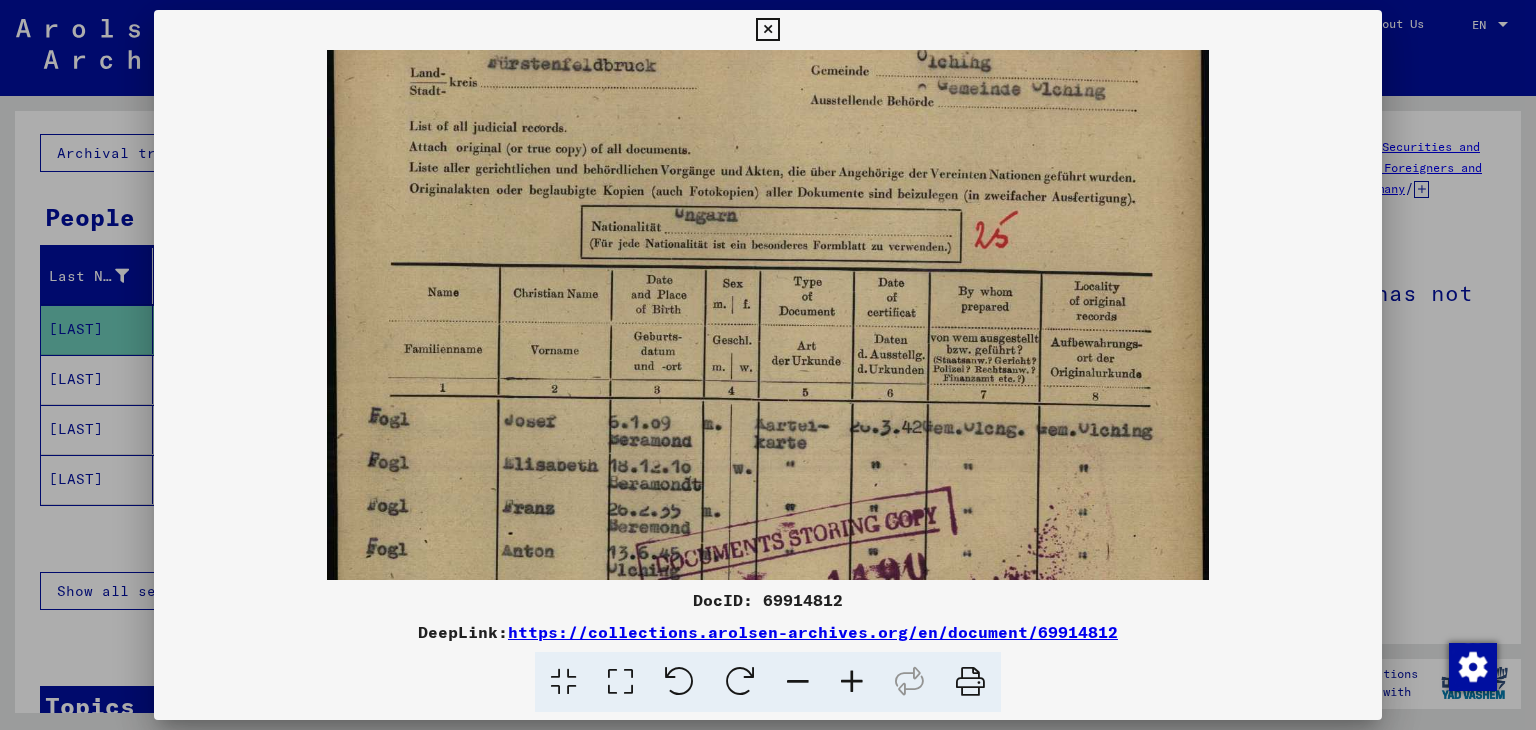 click at bounding box center (852, 682) 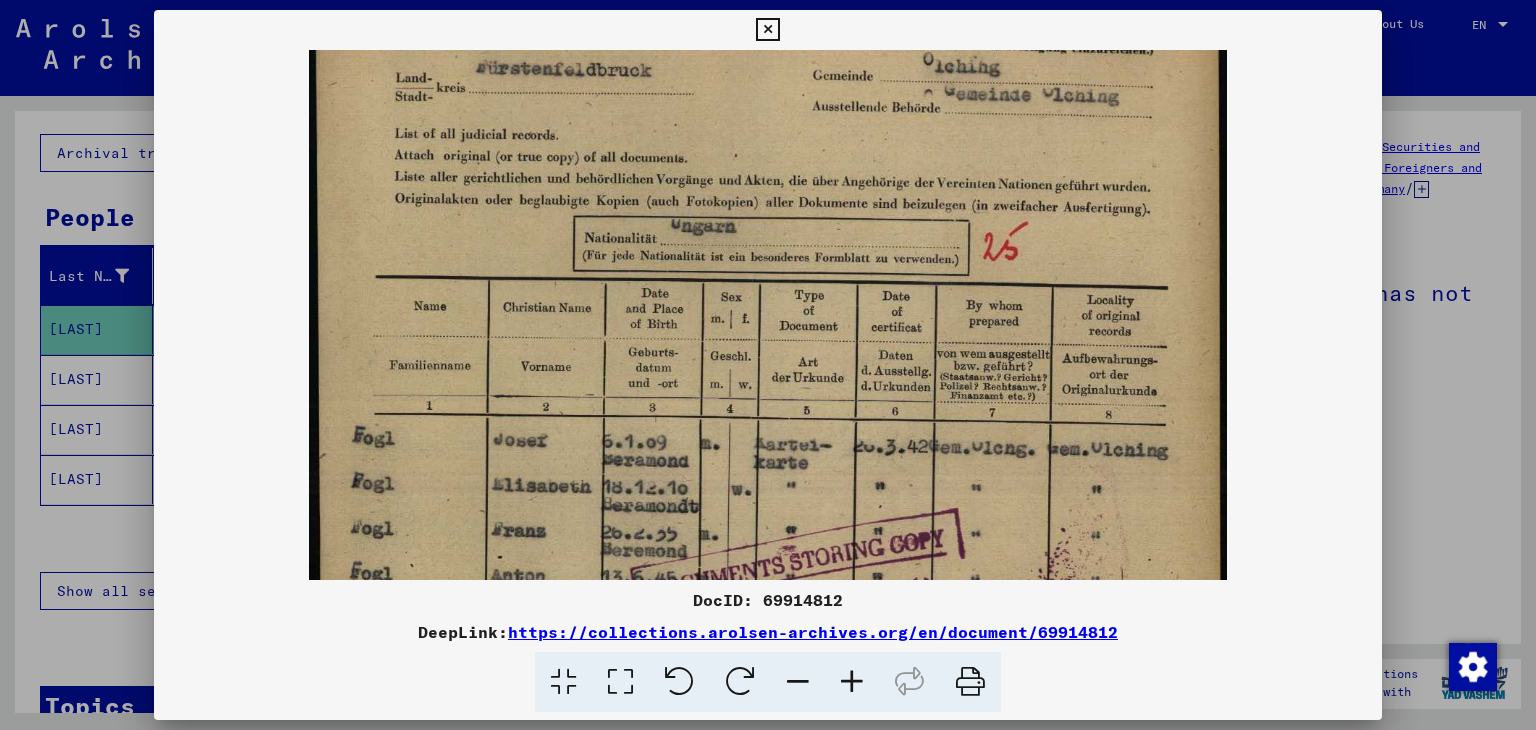 click at bounding box center (852, 682) 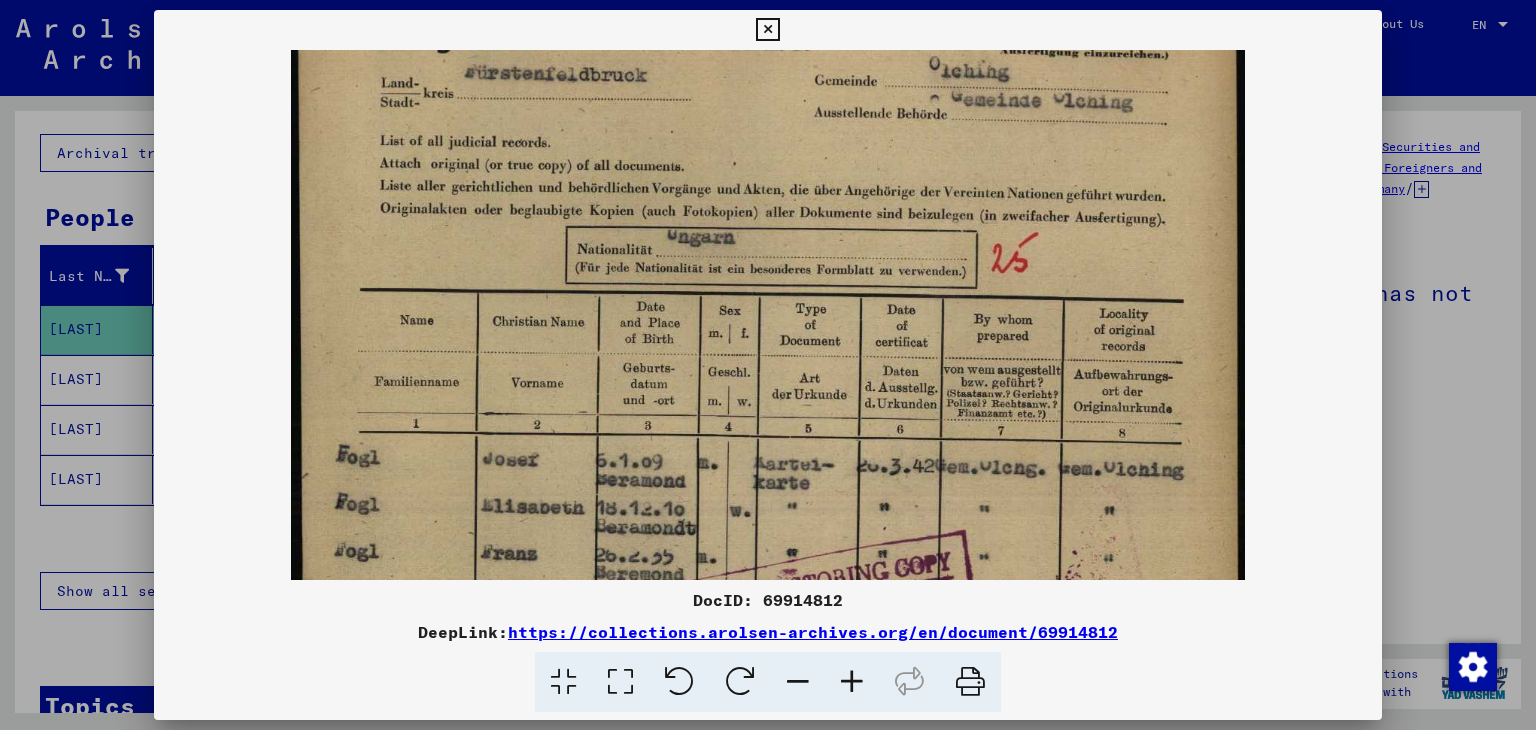 click at bounding box center [852, 682] 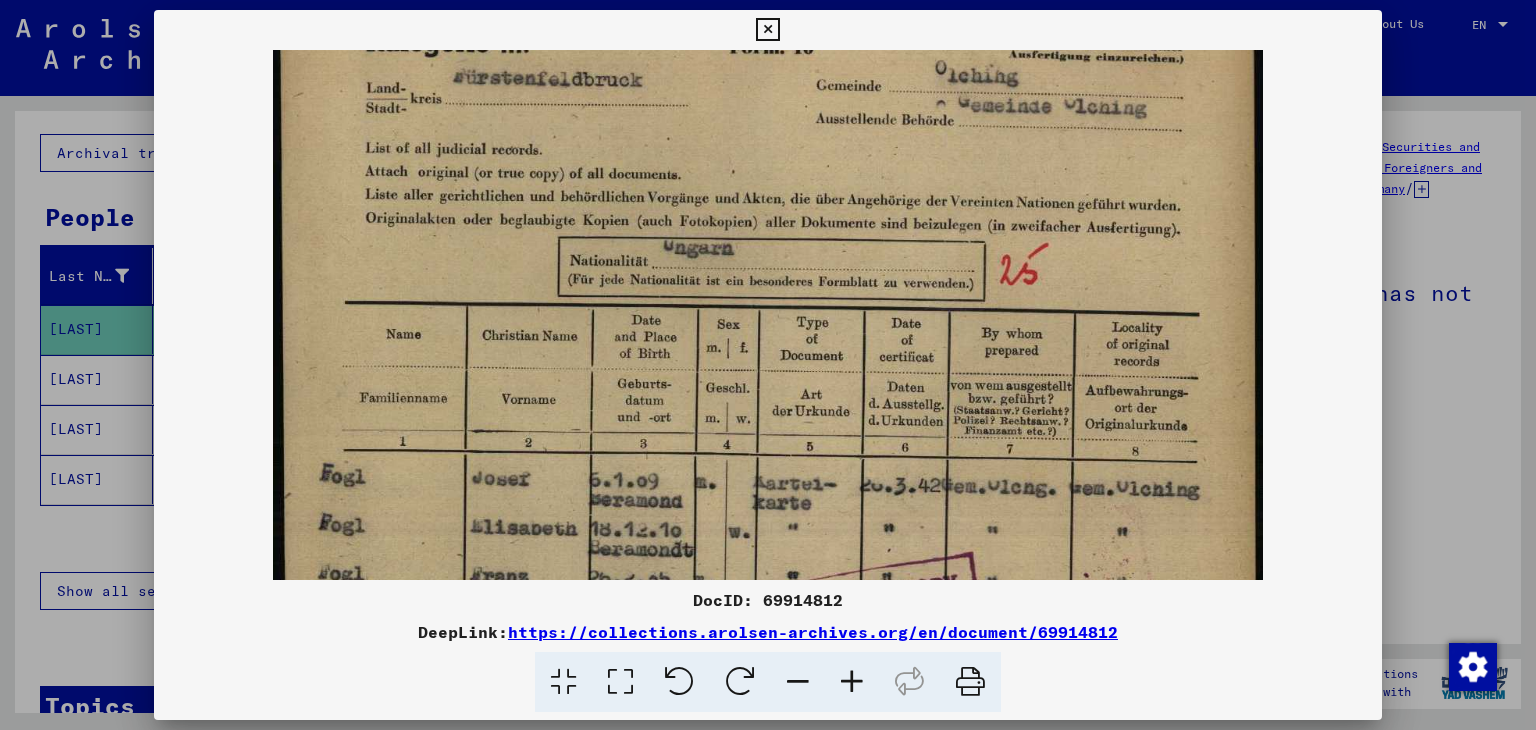 click at bounding box center (852, 682) 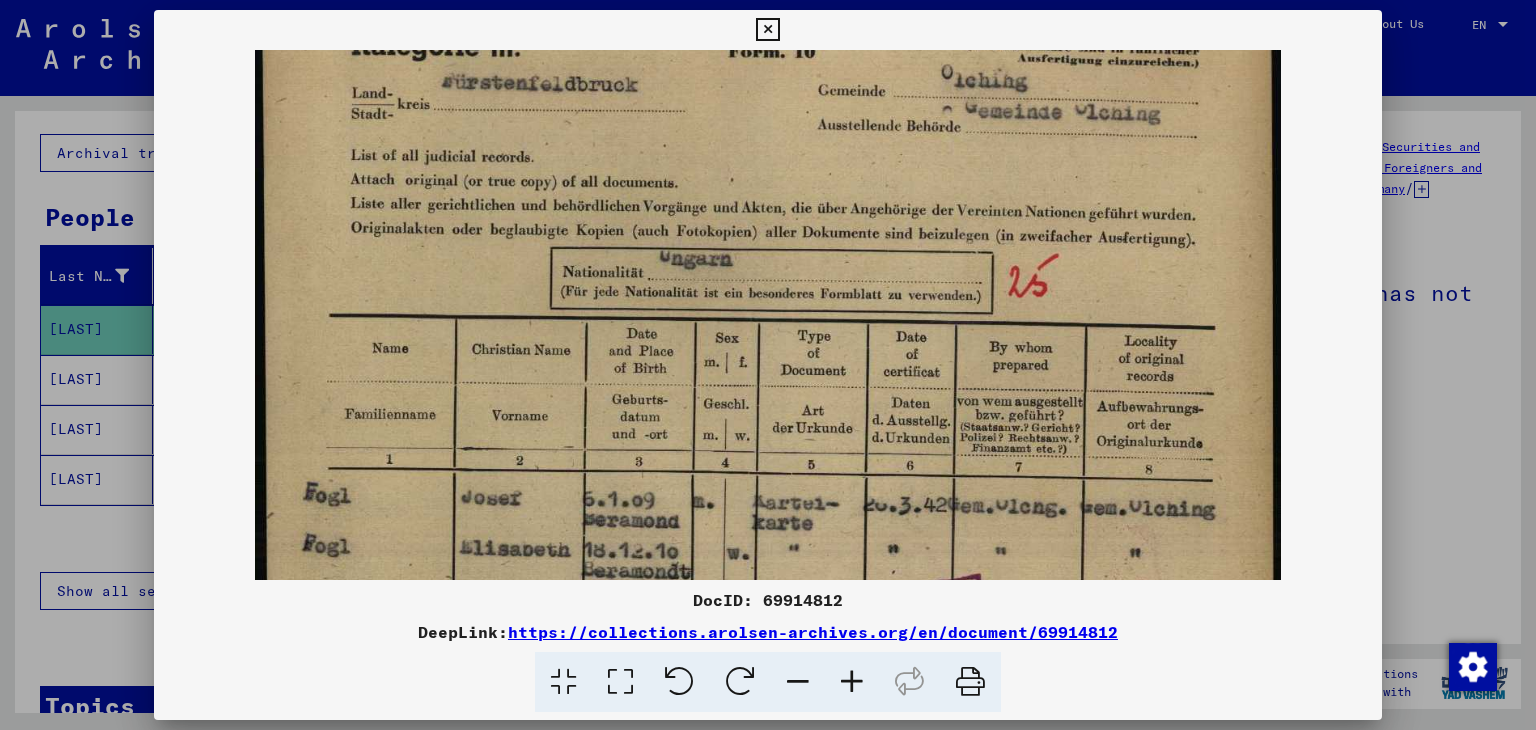 click at bounding box center (852, 682) 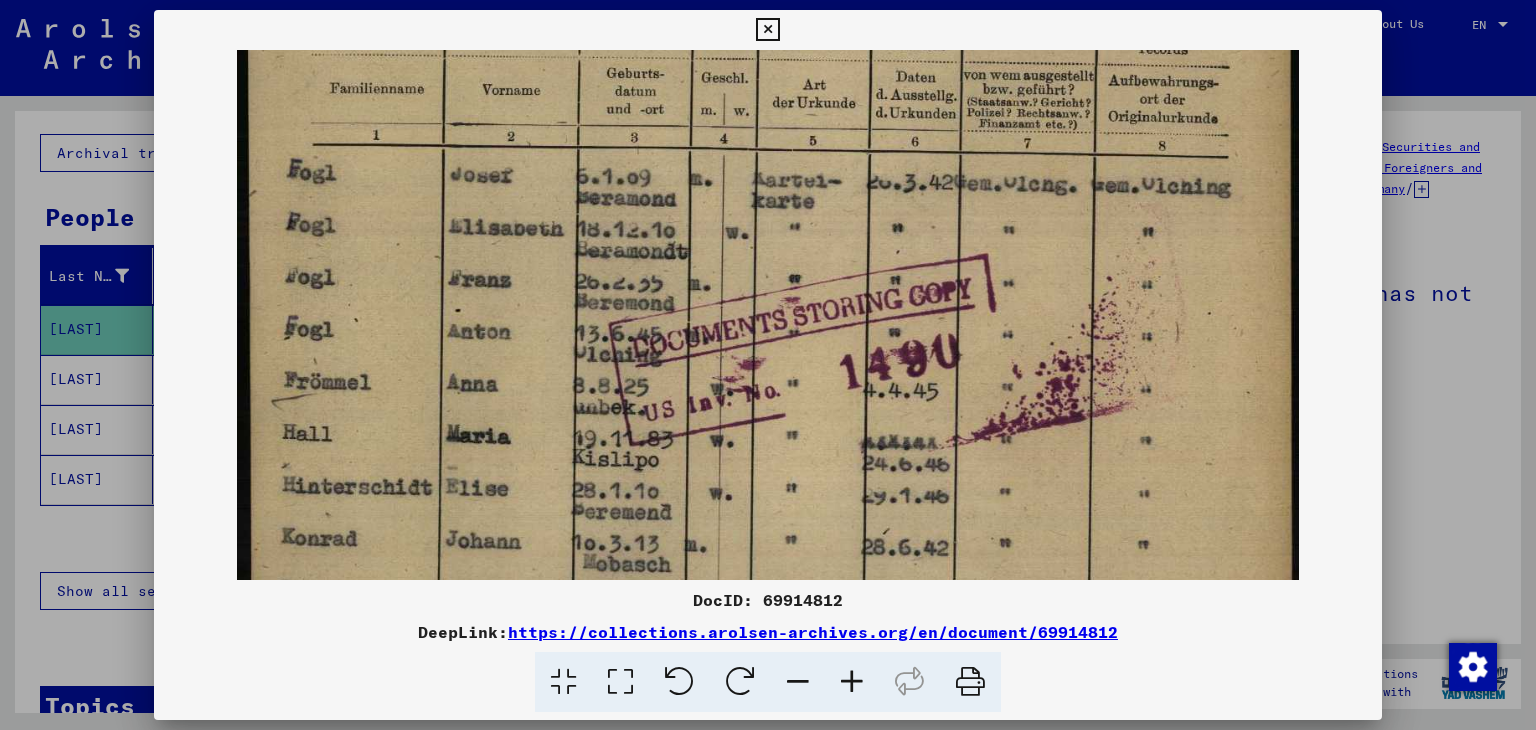drag, startPoint x: 784, startPoint y: 414, endPoint x: 751, endPoint y: 41, distance: 374.45694 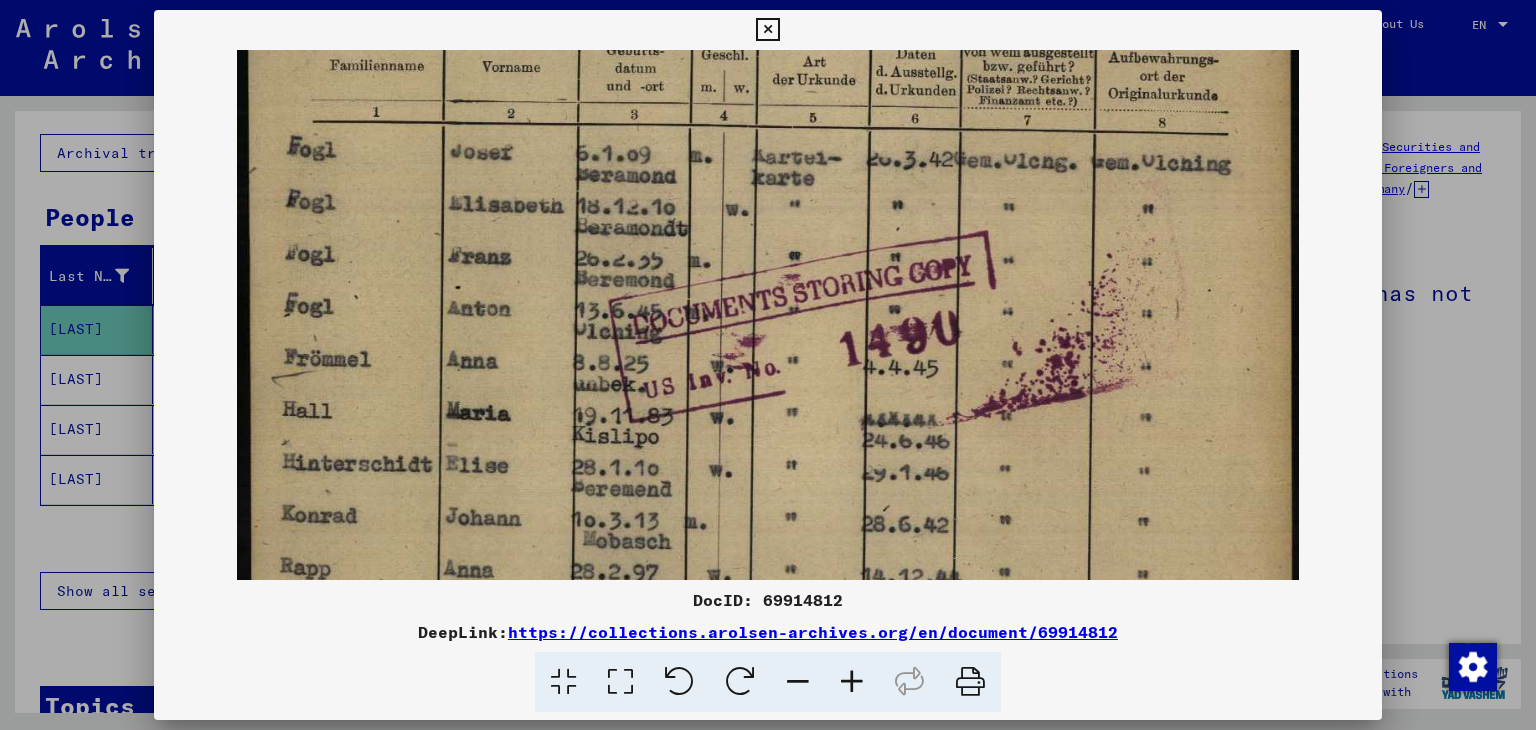 click at bounding box center [767, 30] 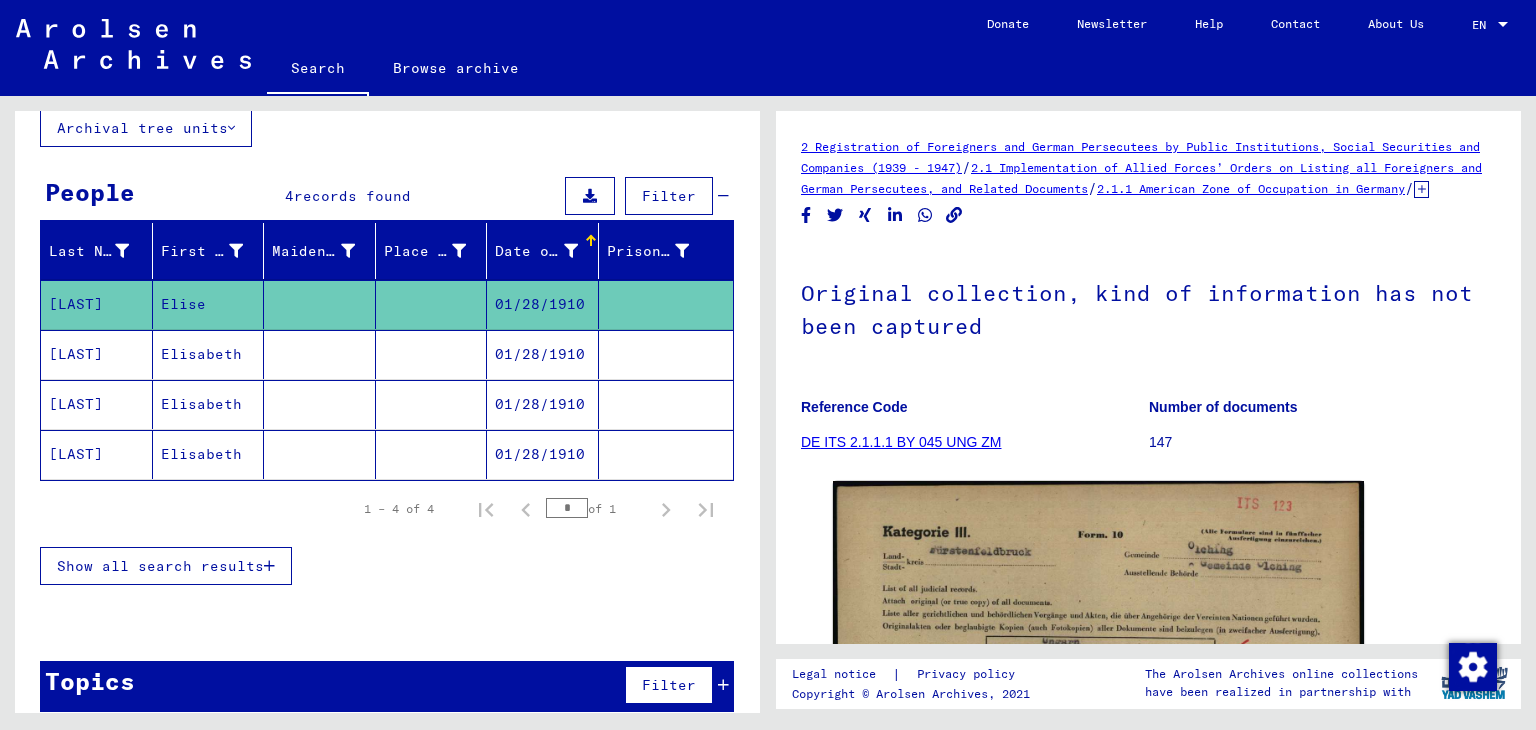scroll, scrollTop: 140, scrollLeft: 0, axis: vertical 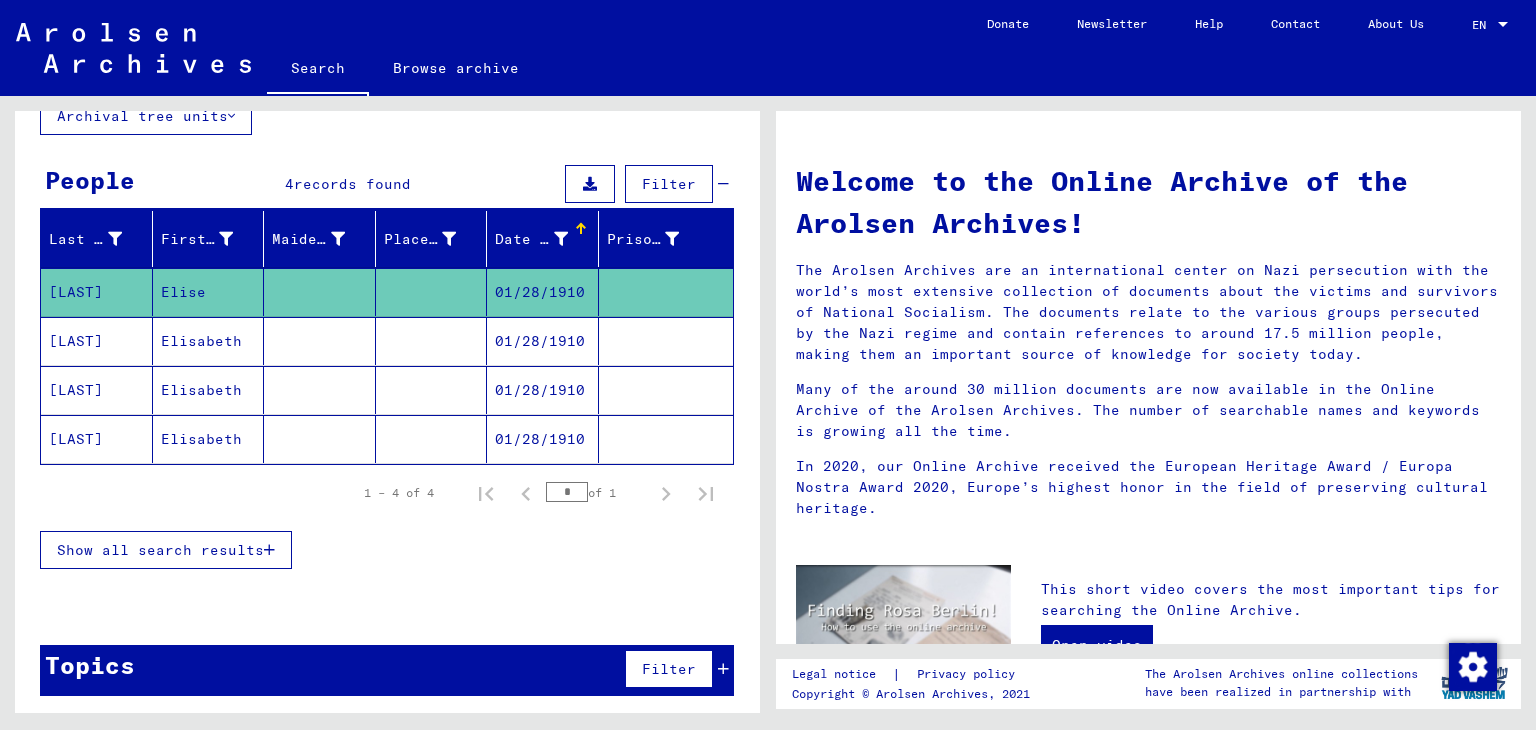 type on "**********" 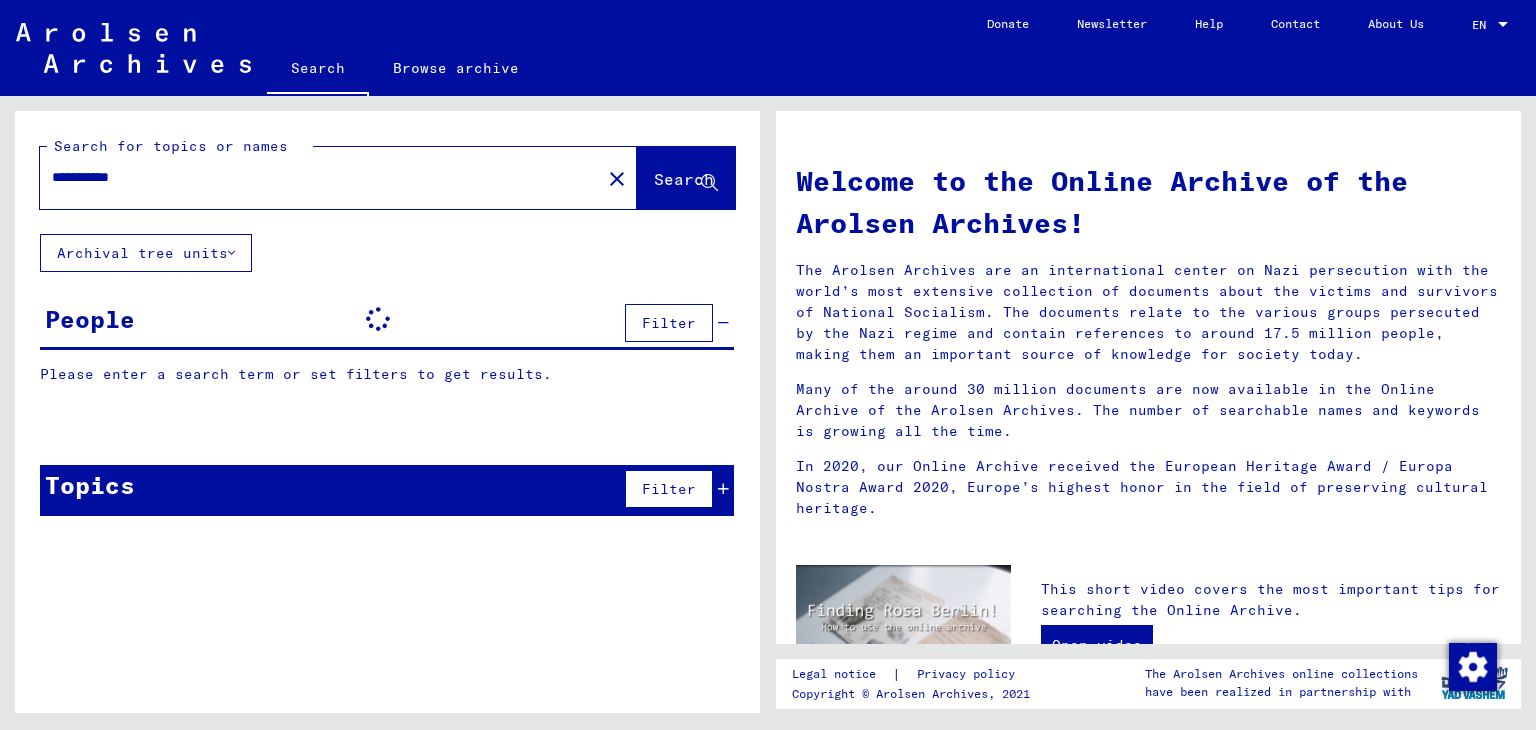 type 